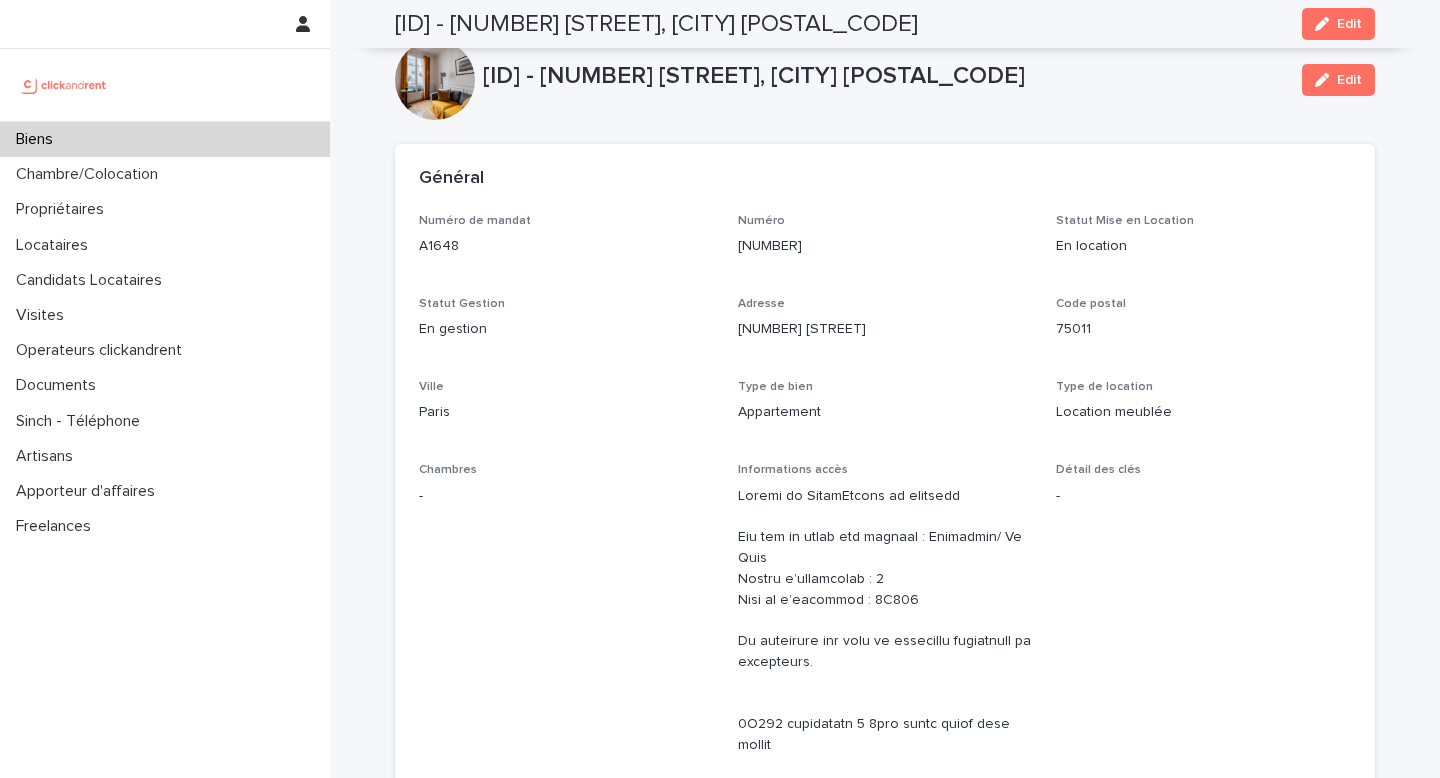 scroll, scrollTop: 0, scrollLeft: 0, axis: both 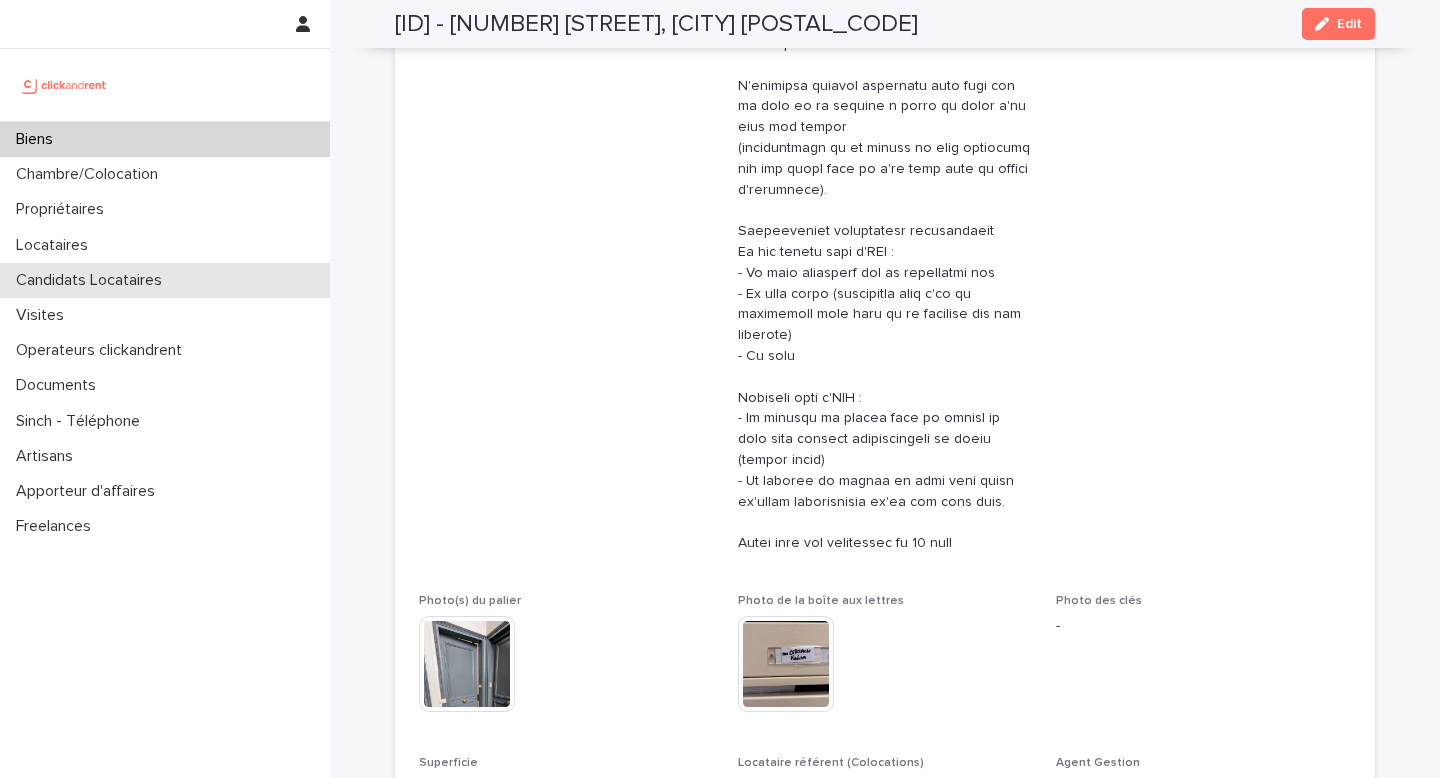click on "Candidats Locataires" at bounding box center (165, 280) 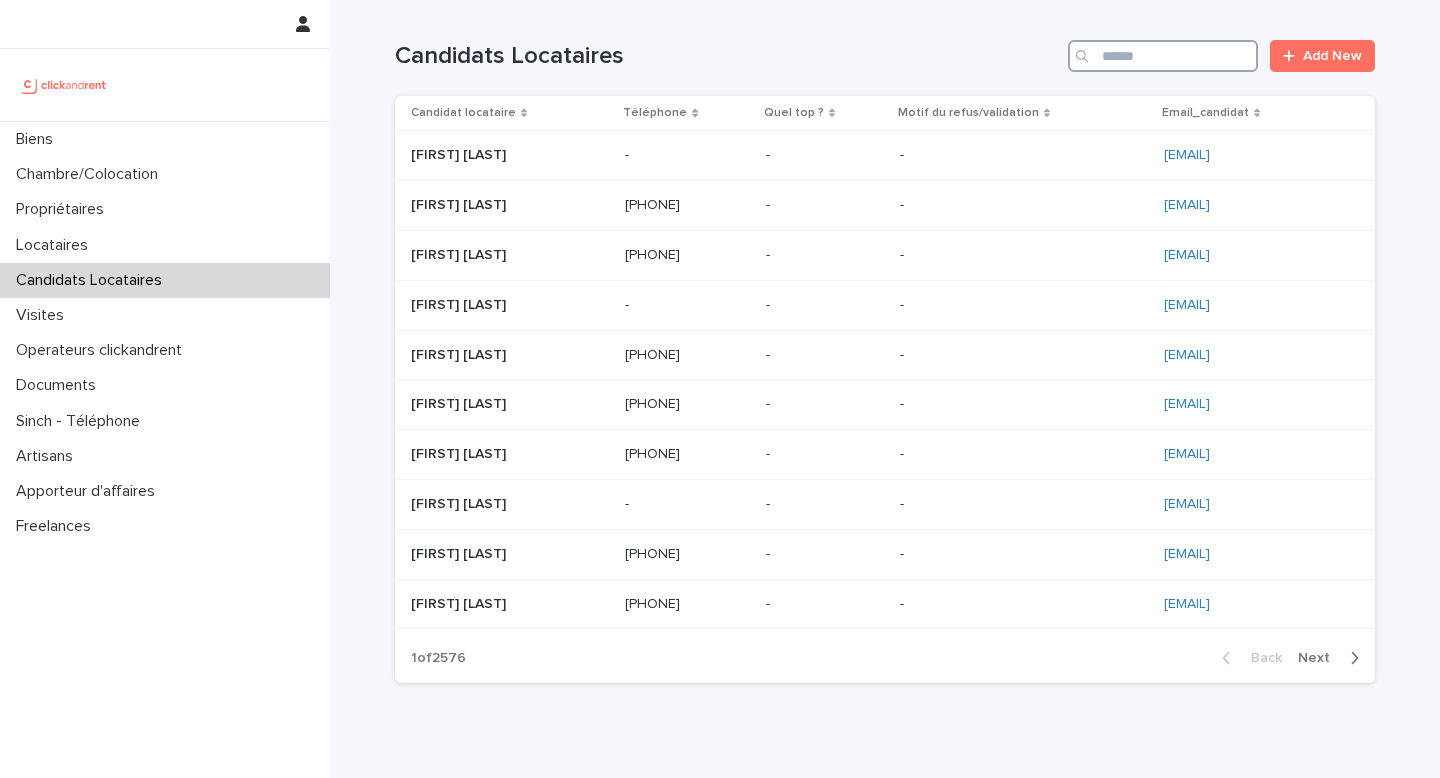 click at bounding box center [1163, 56] 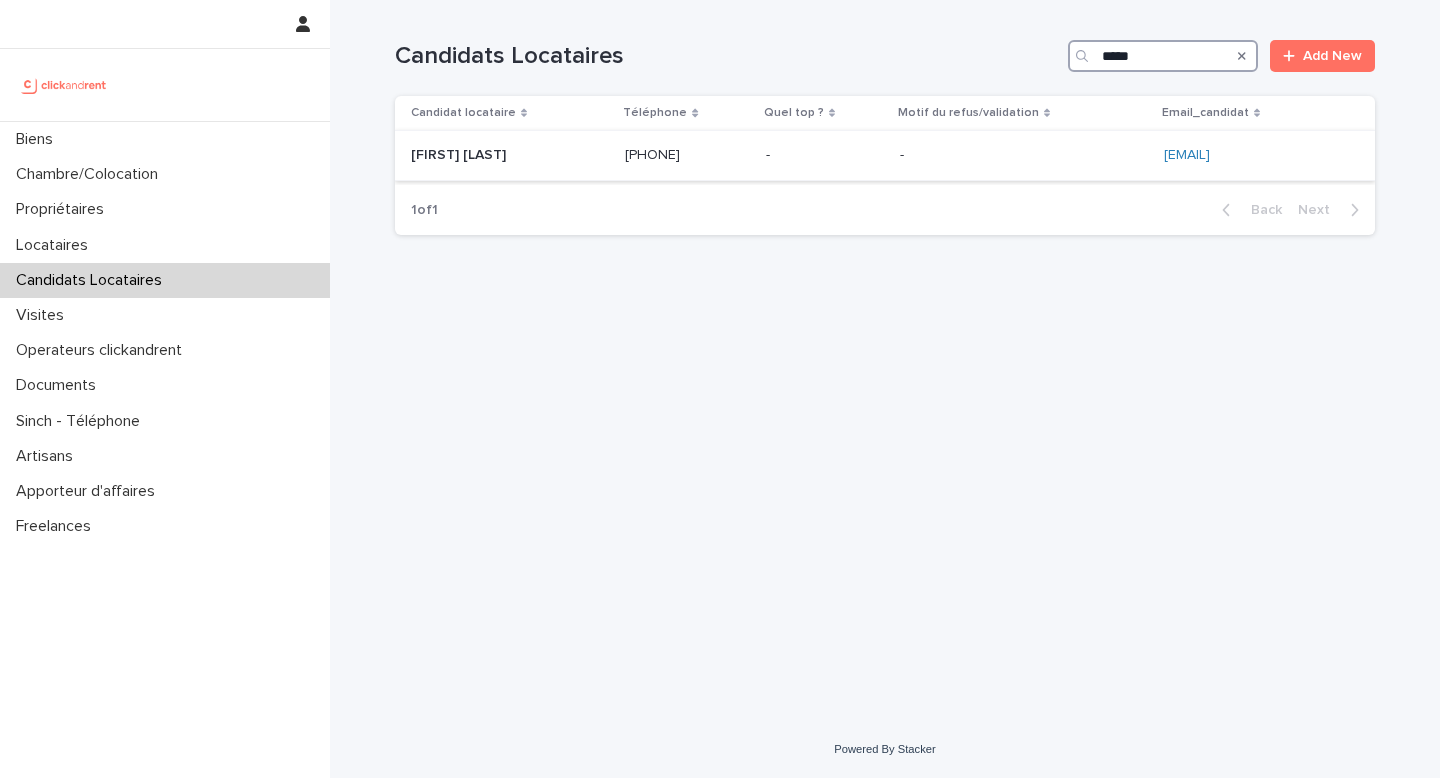 type on "*****" 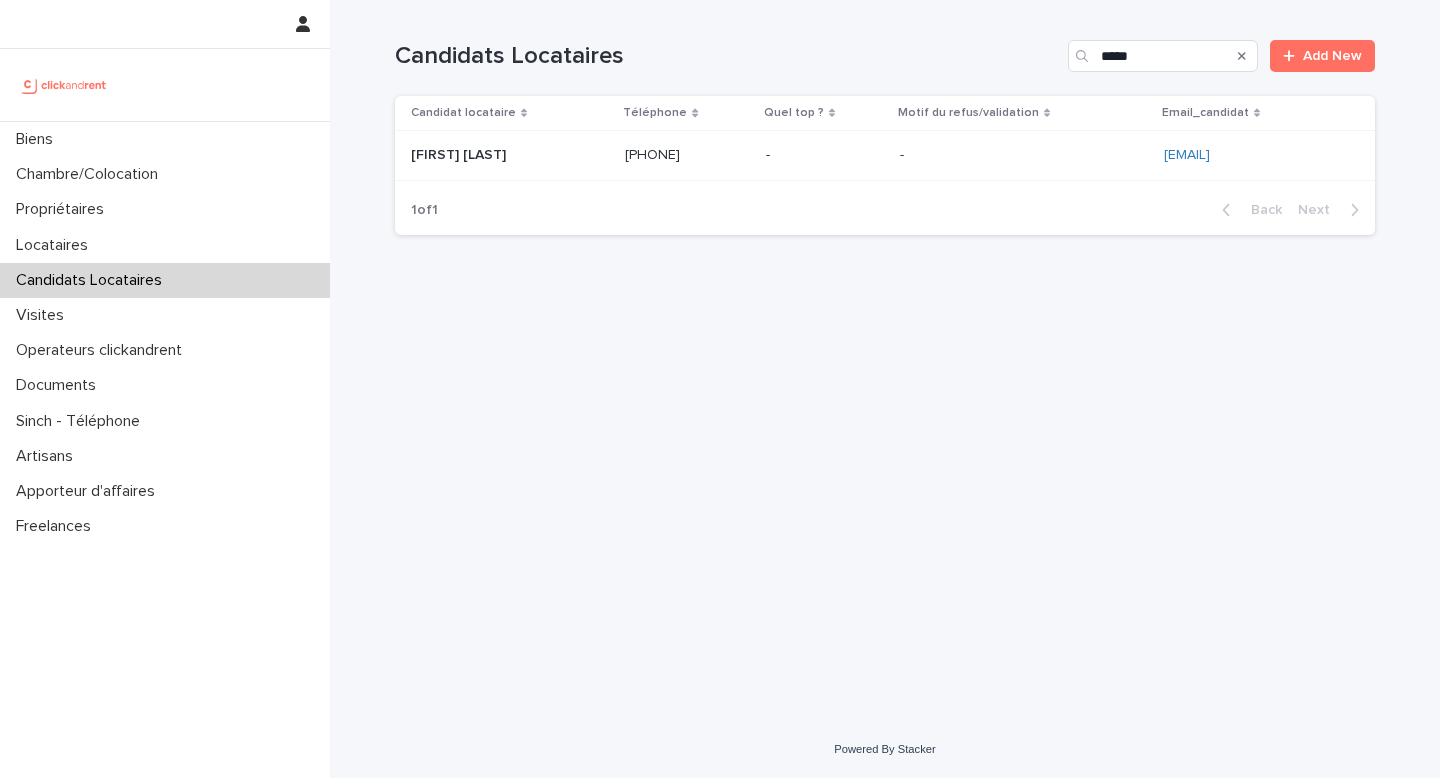 click at bounding box center (1024, 155) 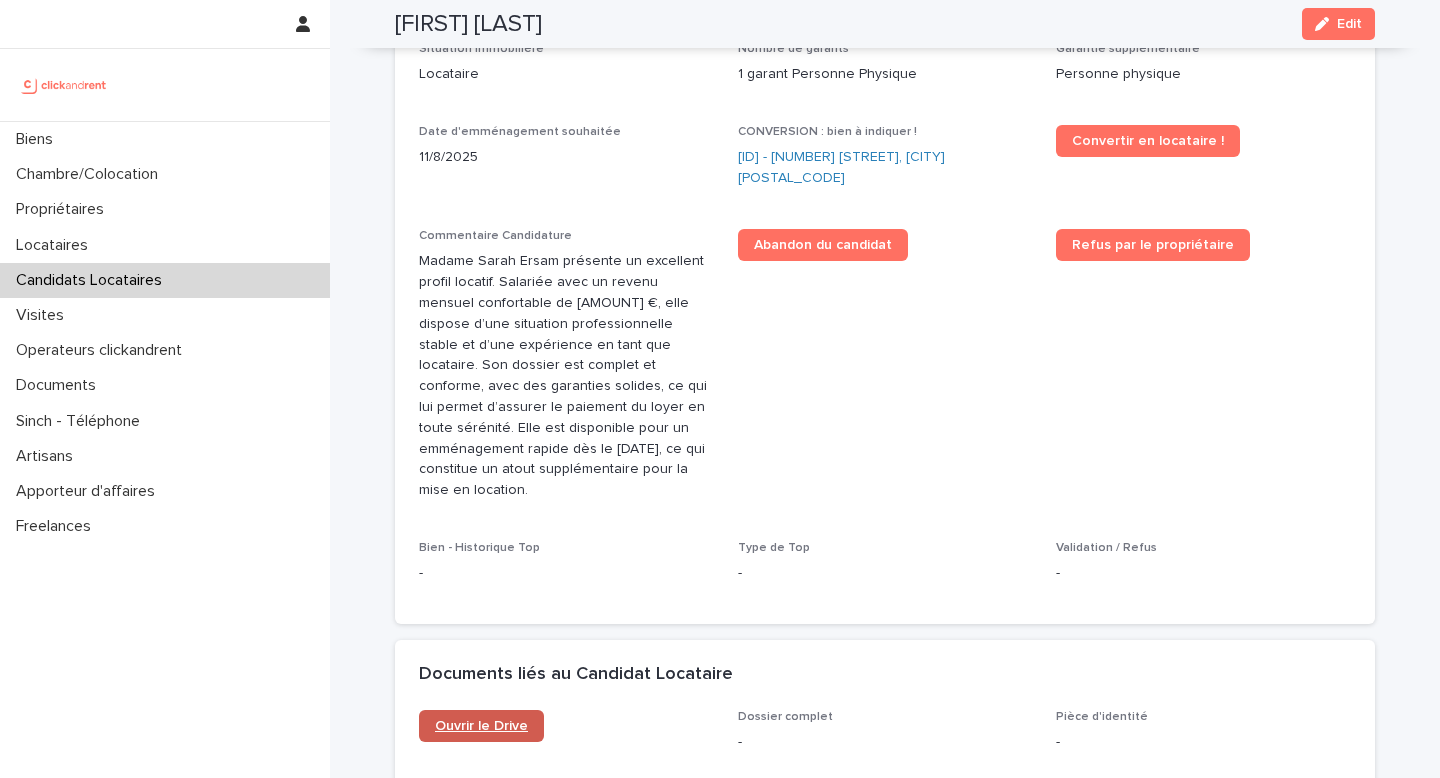 scroll, scrollTop: 926, scrollLeft: 0, axis: vertical 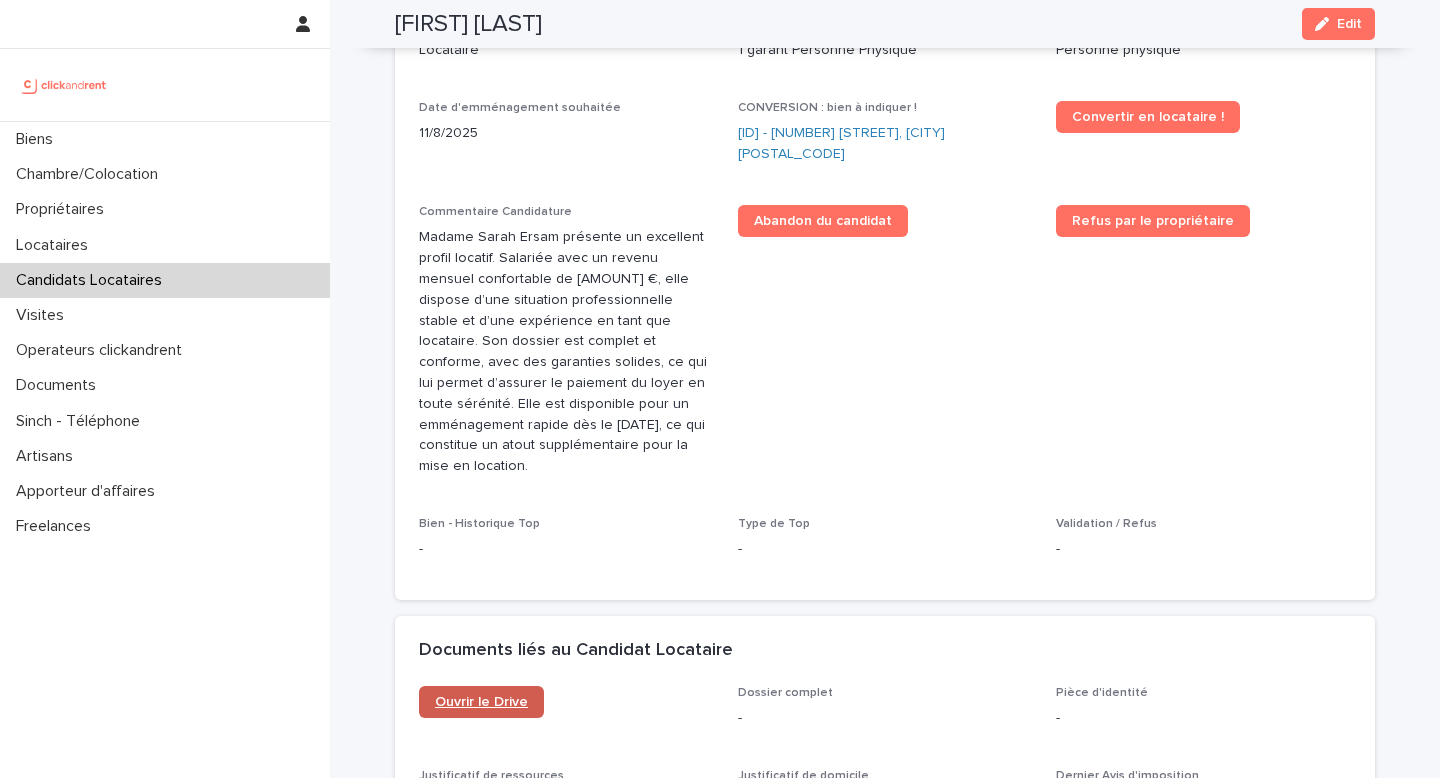 click on "Ouvrir le Drive" at bounding box center [481, 702] 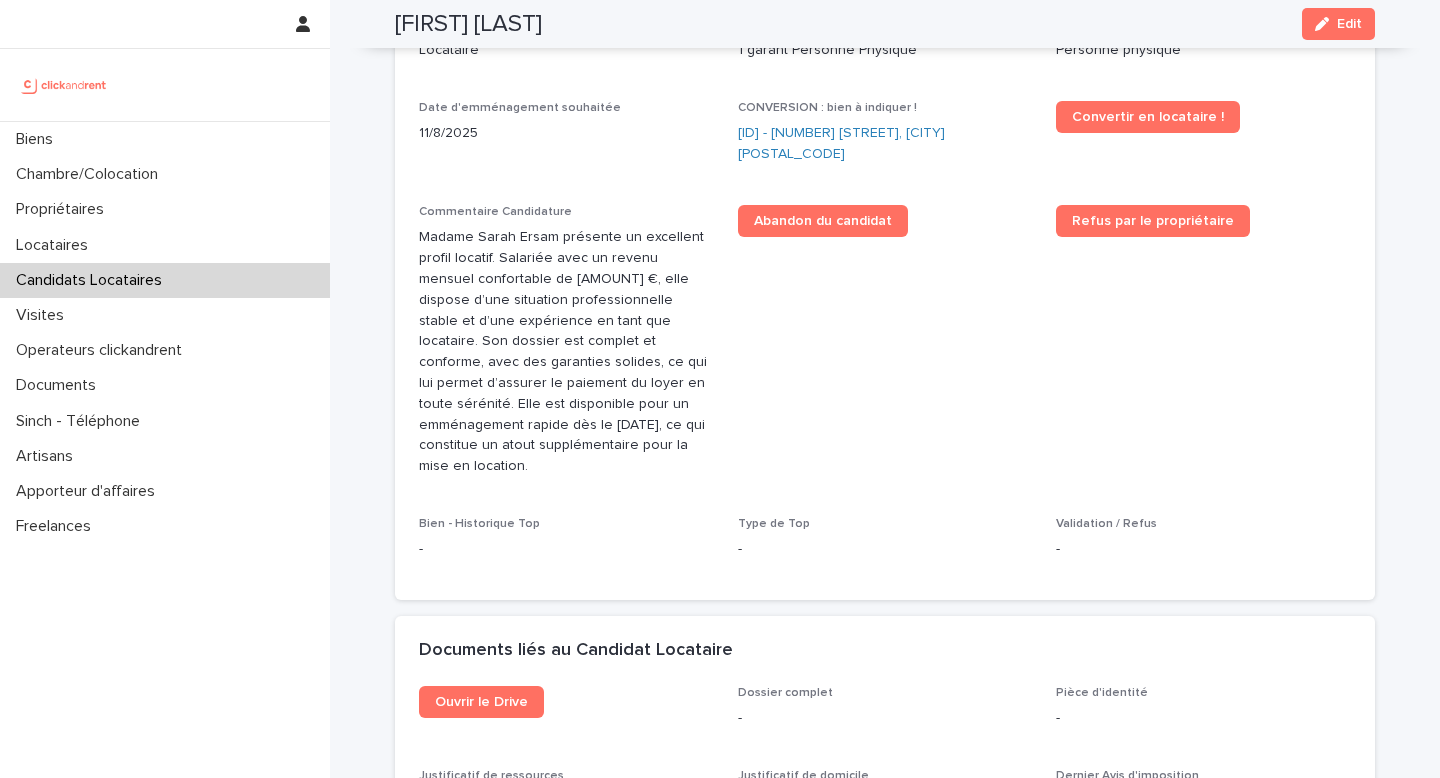 scroll, scrollTop: 375, scrollLeft: 0, axis: vertical 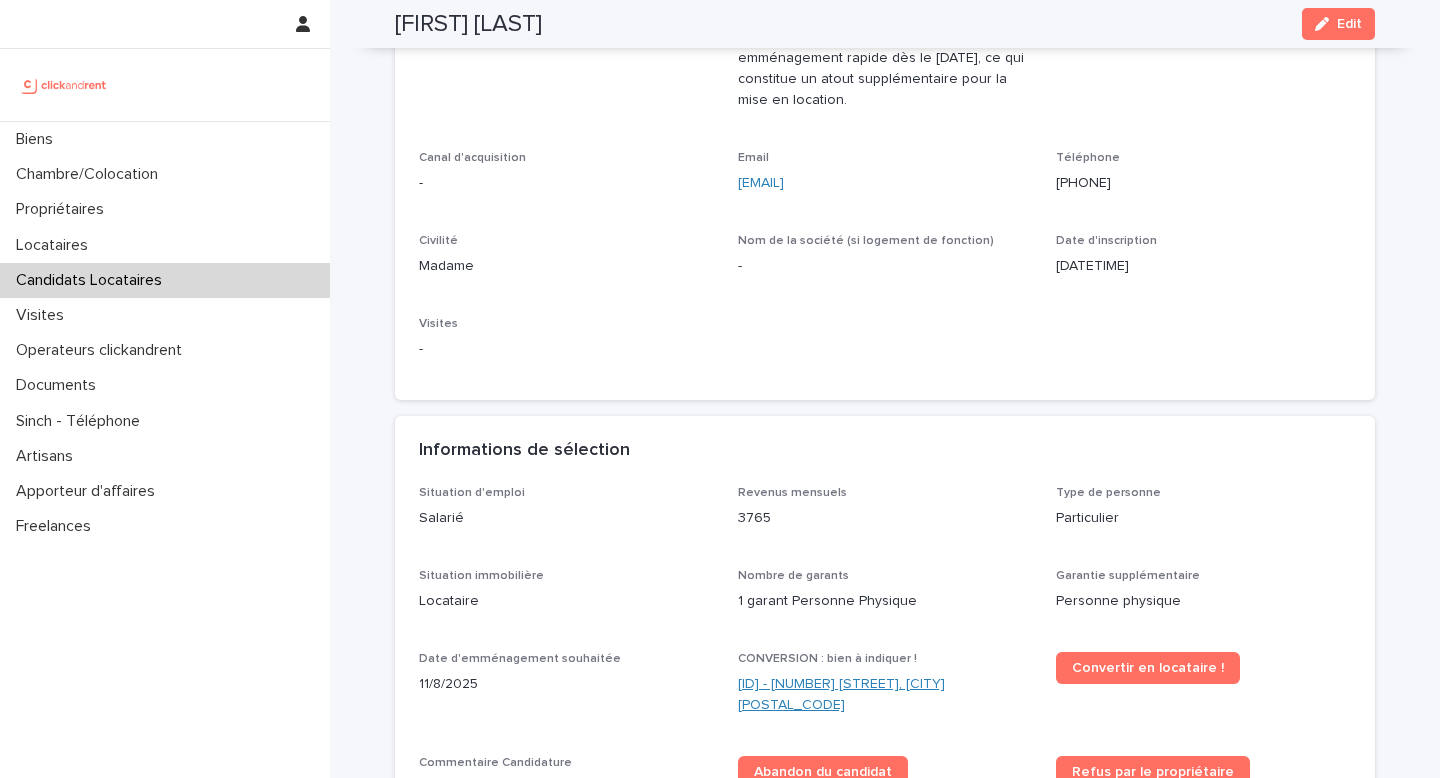 click on "[ID] - [NUMBER] [STREET], [CITY] [POSTAL_CODE]" at bounding box center [885, 695] 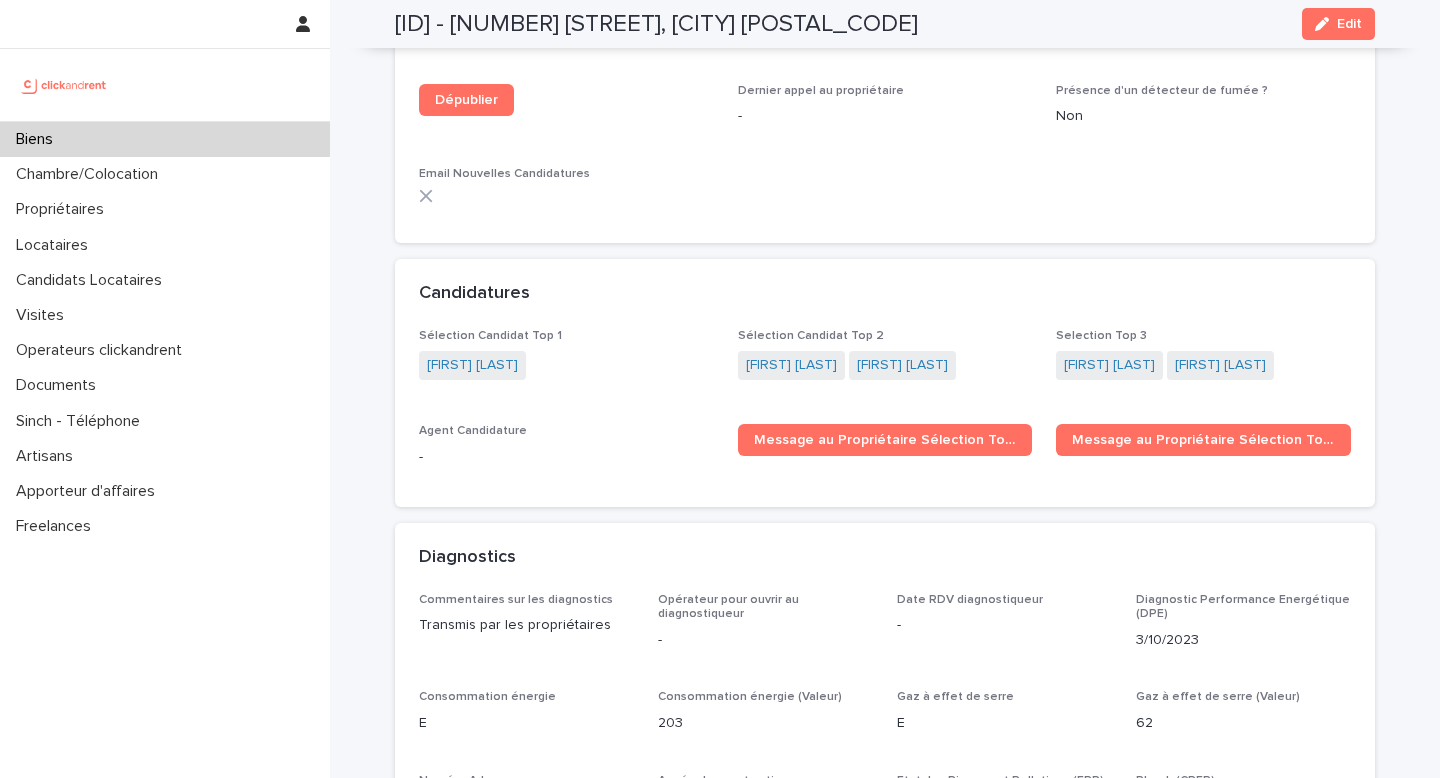 scroll, scrollTop: 6158, scrollLeft: 0, axis: vertical 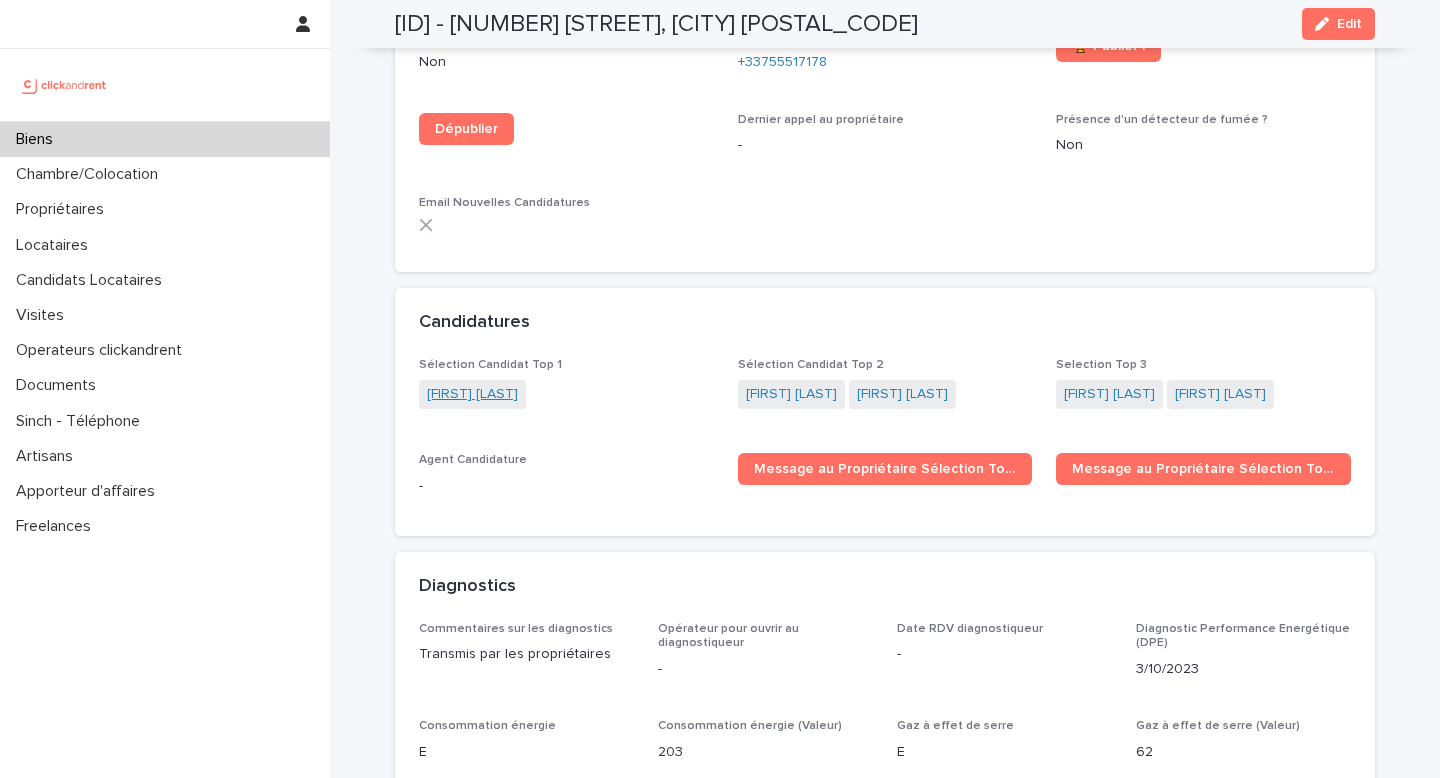 click on "[FIRST] [LAST]" at bounding box center [472, 394] 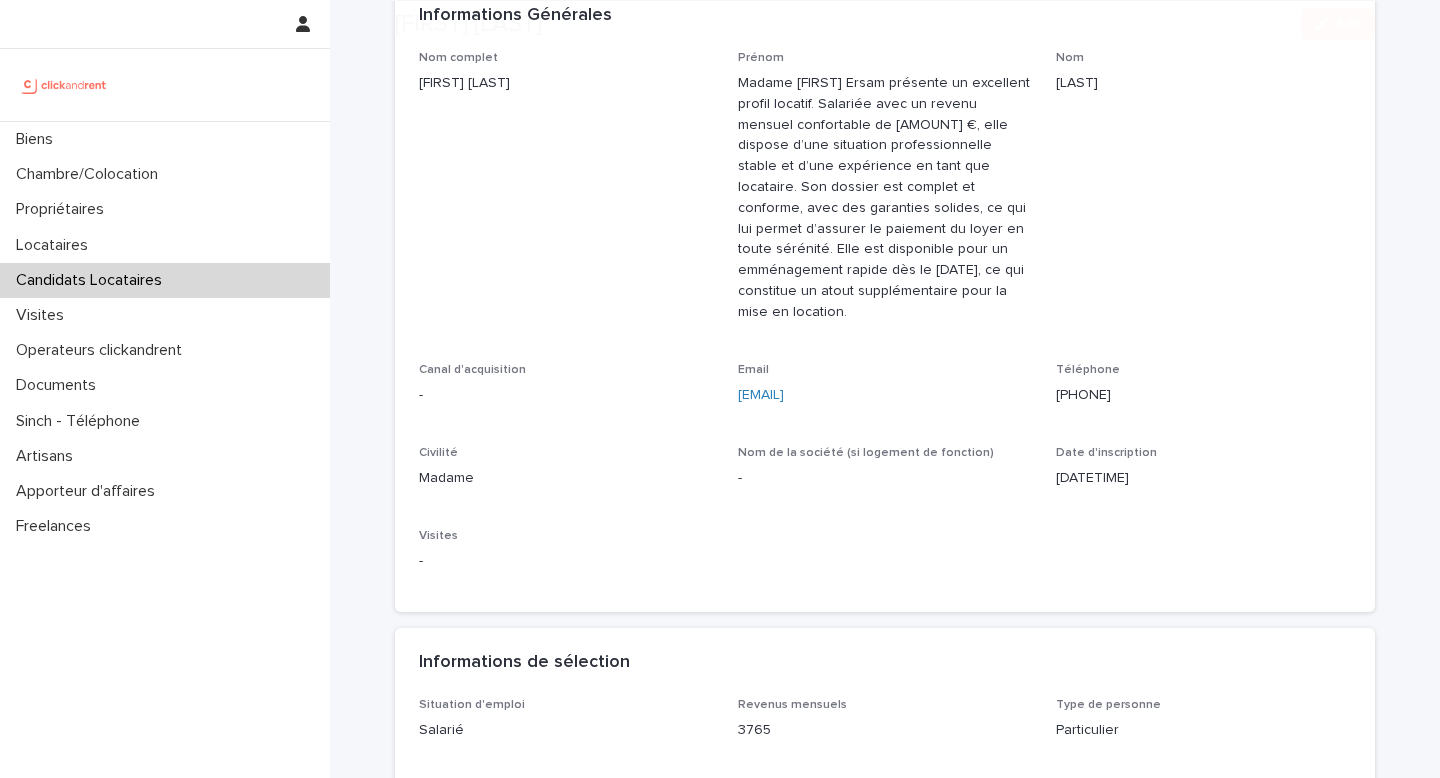 scroll, scrollTop: 405, scrollLeft: 0, axis: vertical 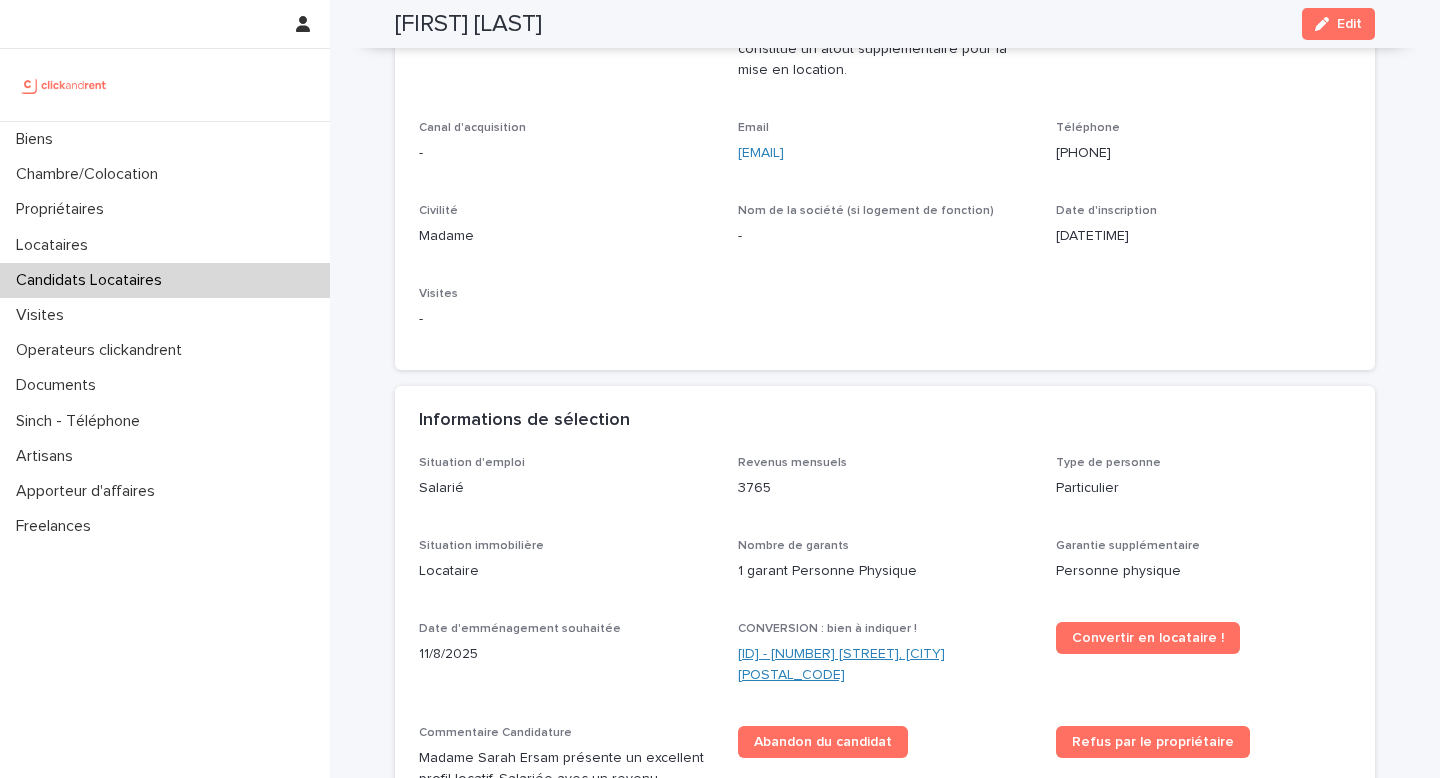 click on "[ID] - [NUMBER] [STREET], [CITY] [POSTAL_CODE]" at bounding box center (885, 665) 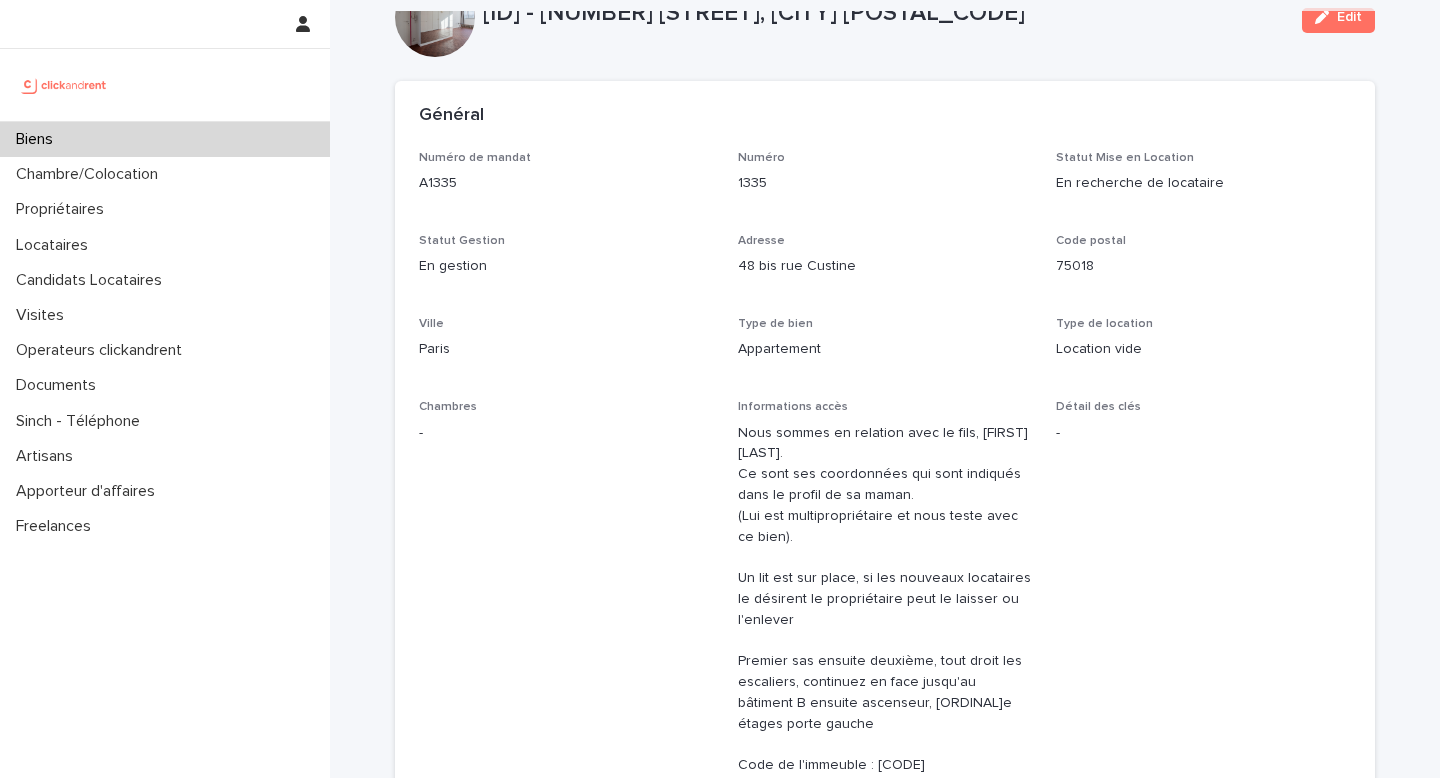 scroll, scrollTop: 0, scrollLeft: 0, axis: both 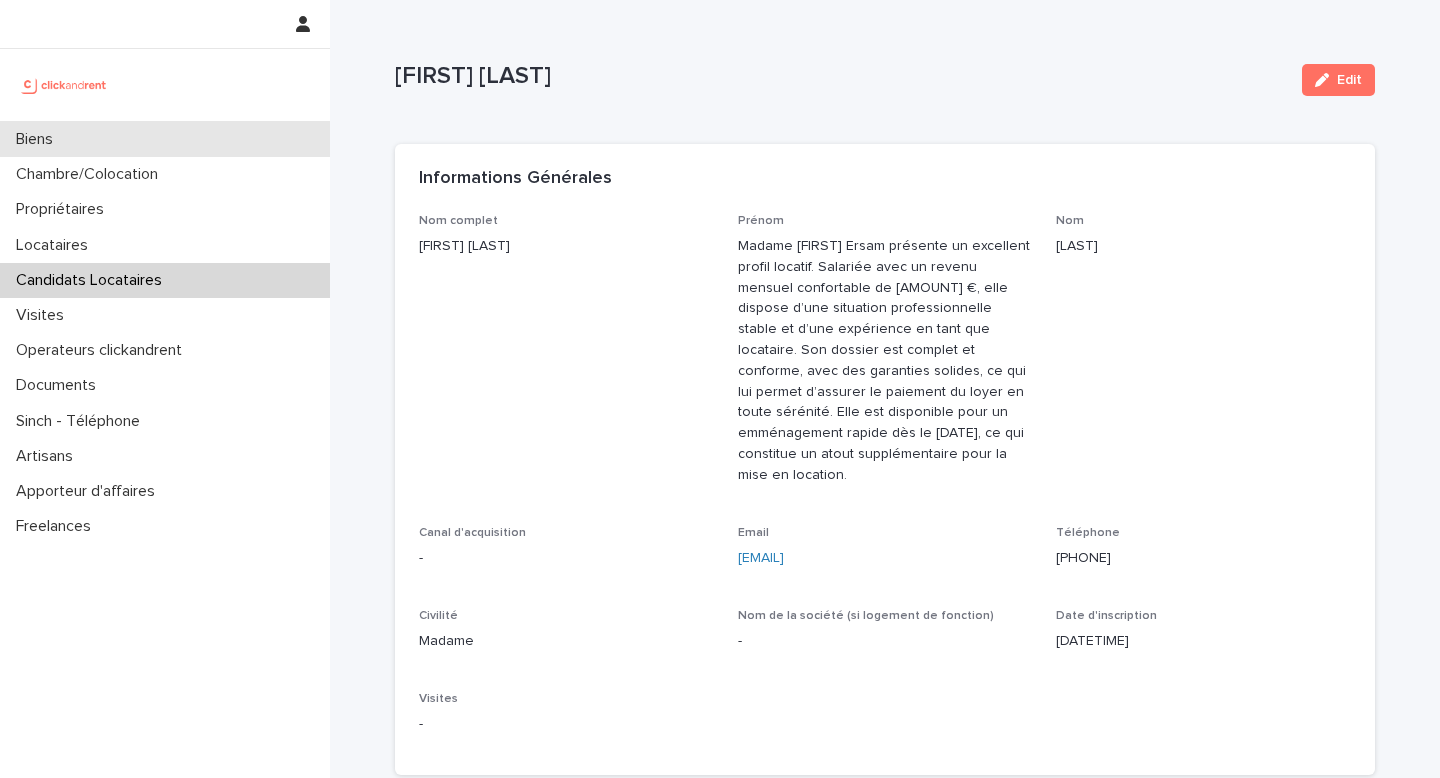 click on "Biens" at bounding box center [165, 139] 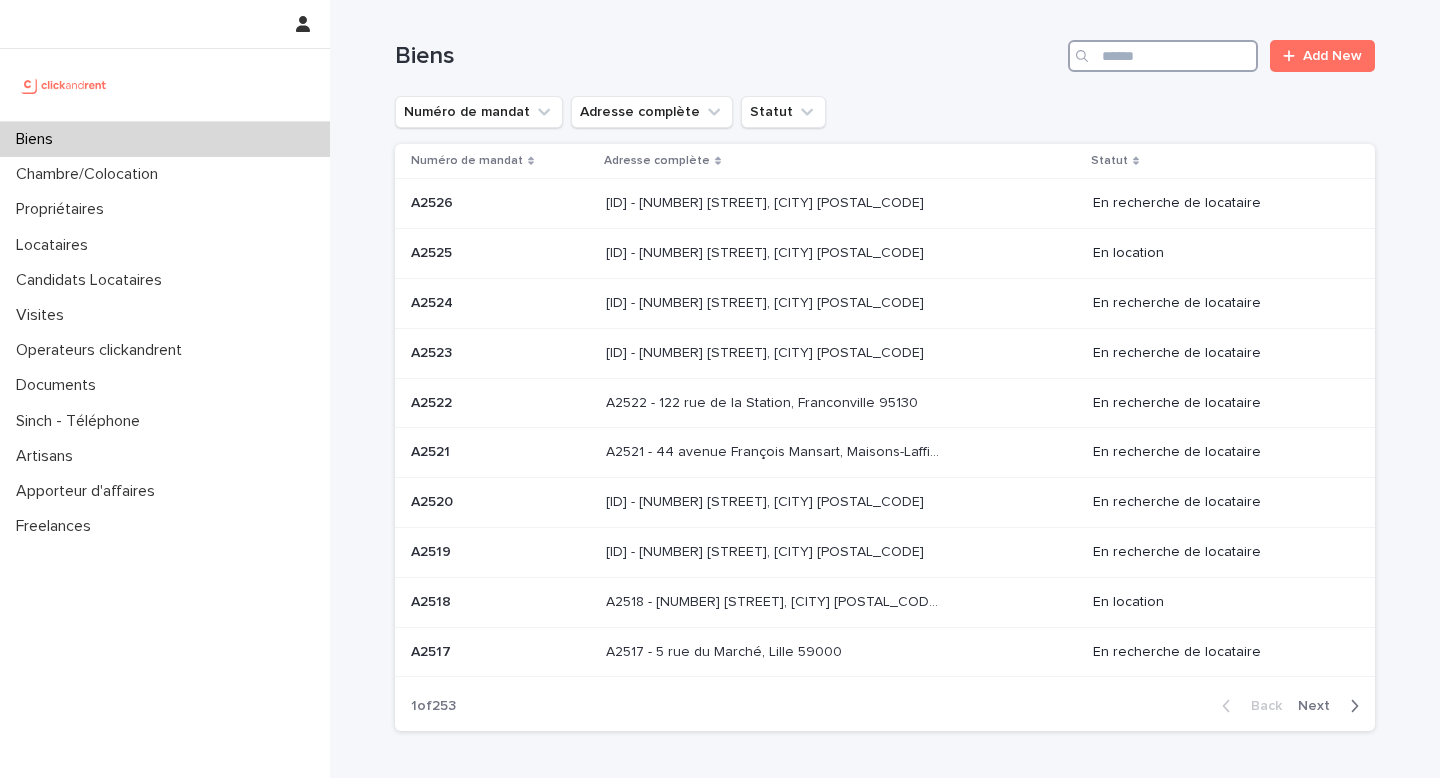 click at bounding box center (1163, 56) 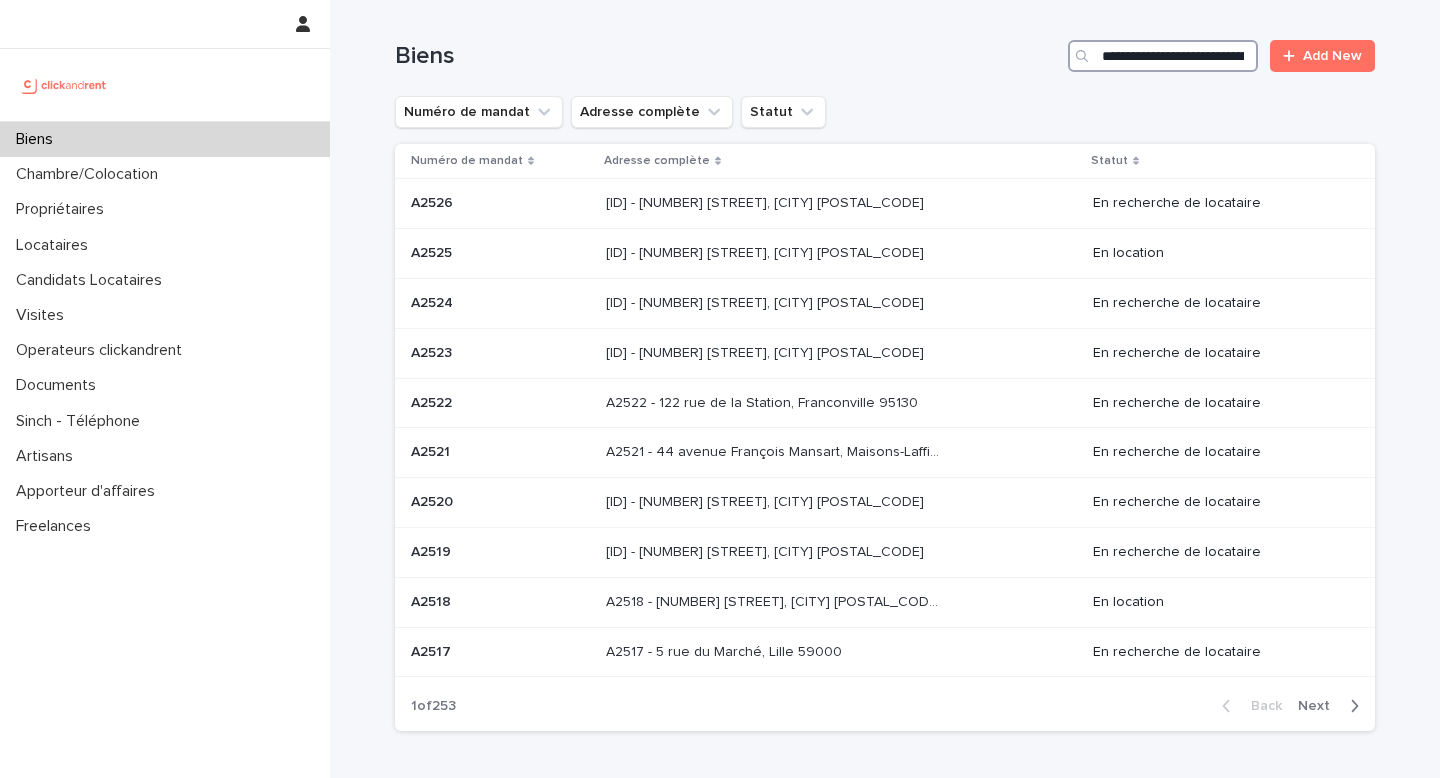 scroll, scrollTop: 0, scrollLeft: 93, axis: horizontal 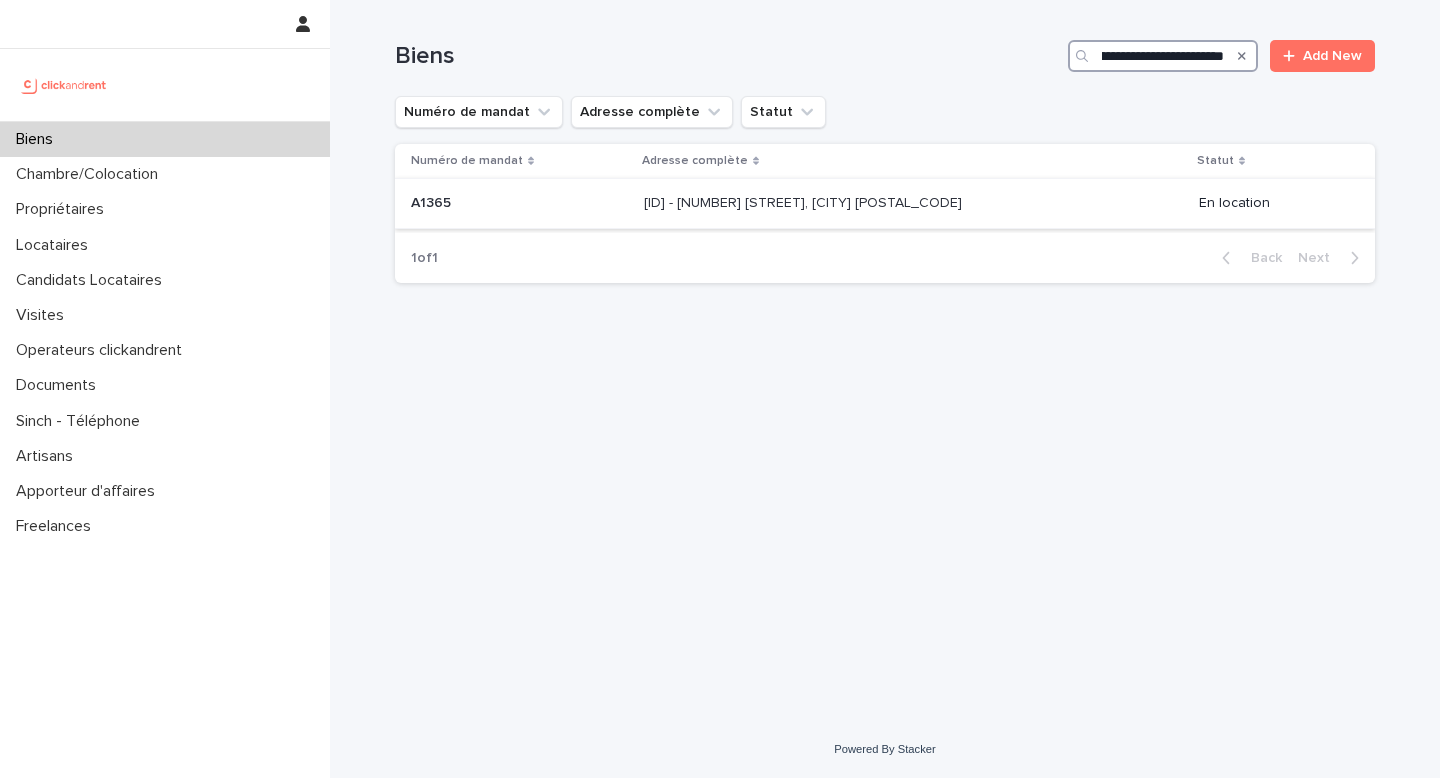 type on "**********" 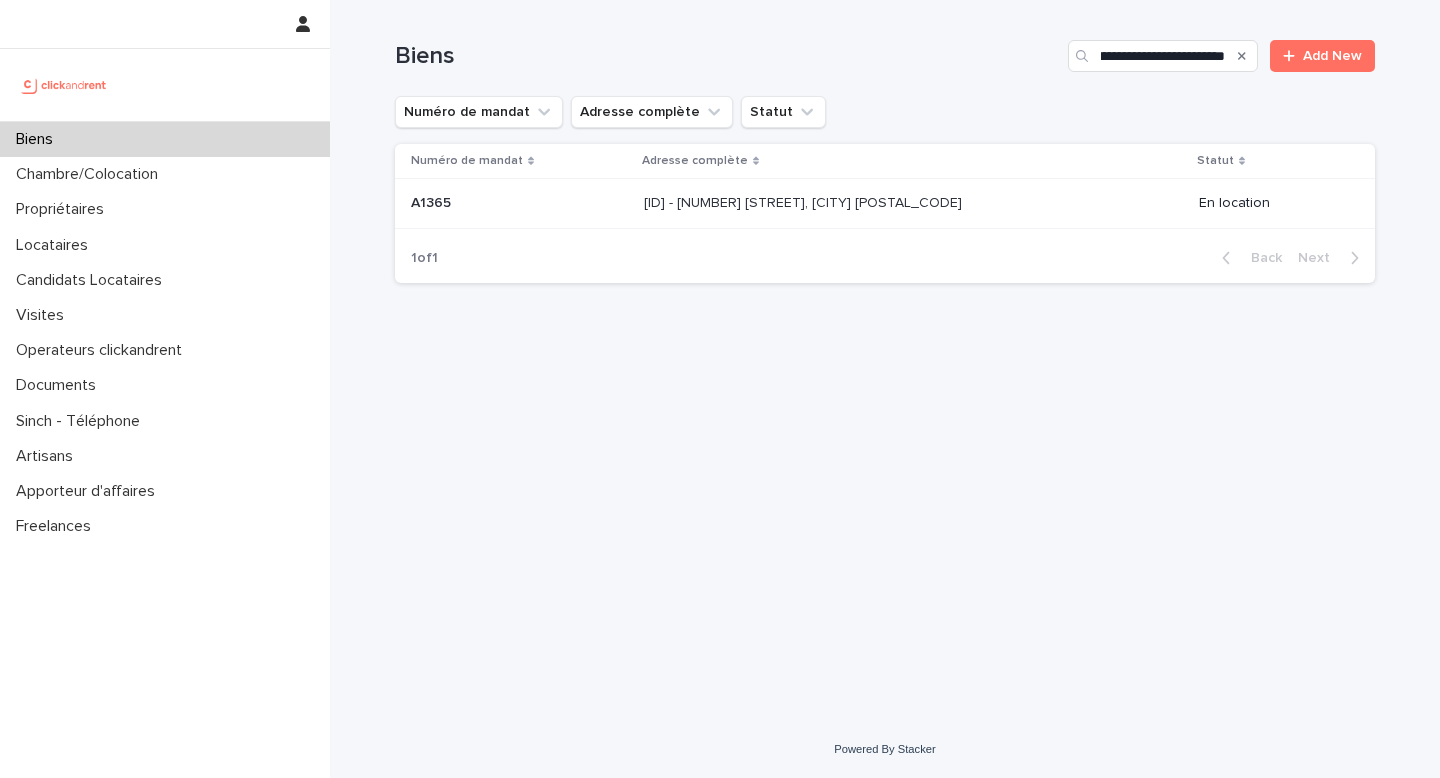 click on "[ID] - [NUMBER] [STREET], [CITY] [POSTAL_CODE] [ID] - [NUMBER] [STREET], [CITY] [POSTAL_CODE]" at bounding box center (913, 204) 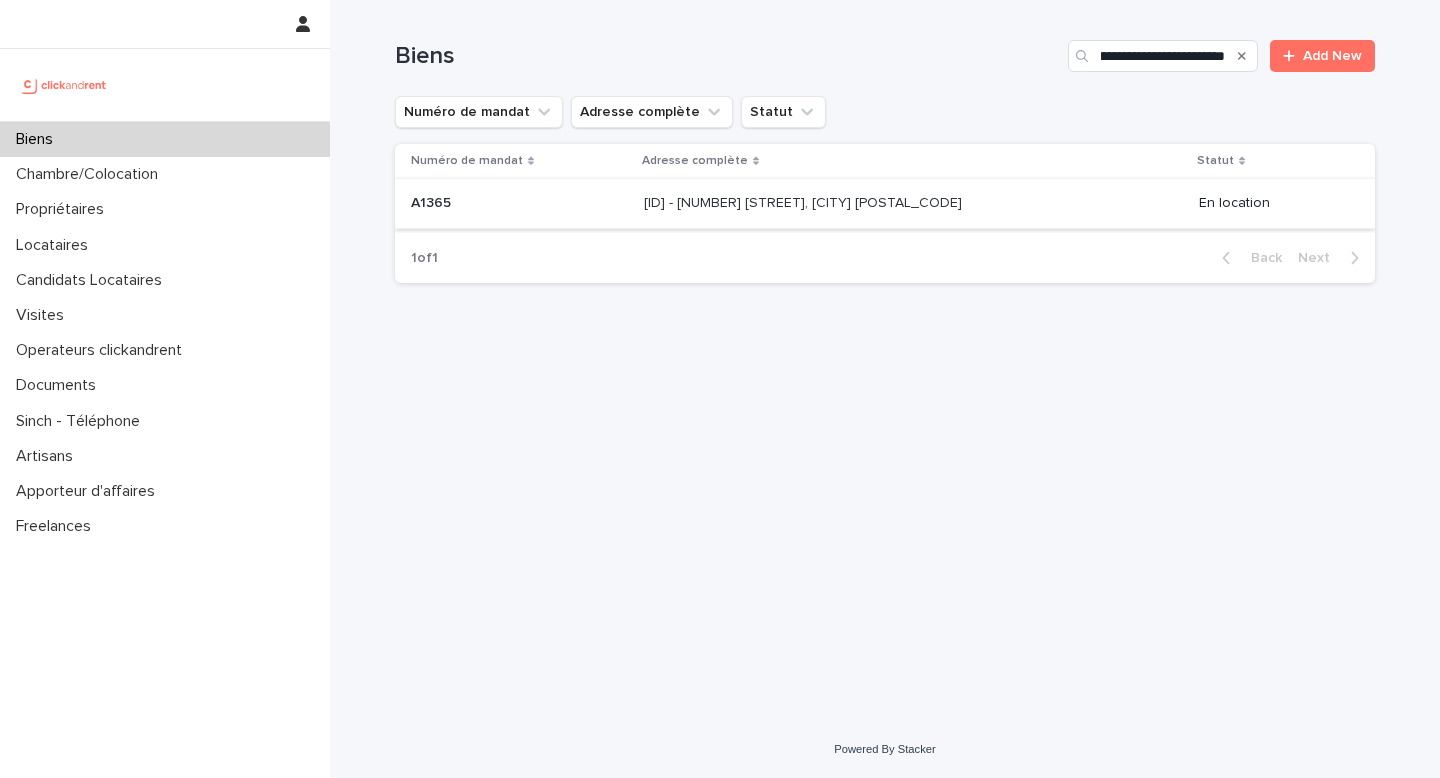 scroll, scrollTop: 0, scrollLeft: 0, axis: both 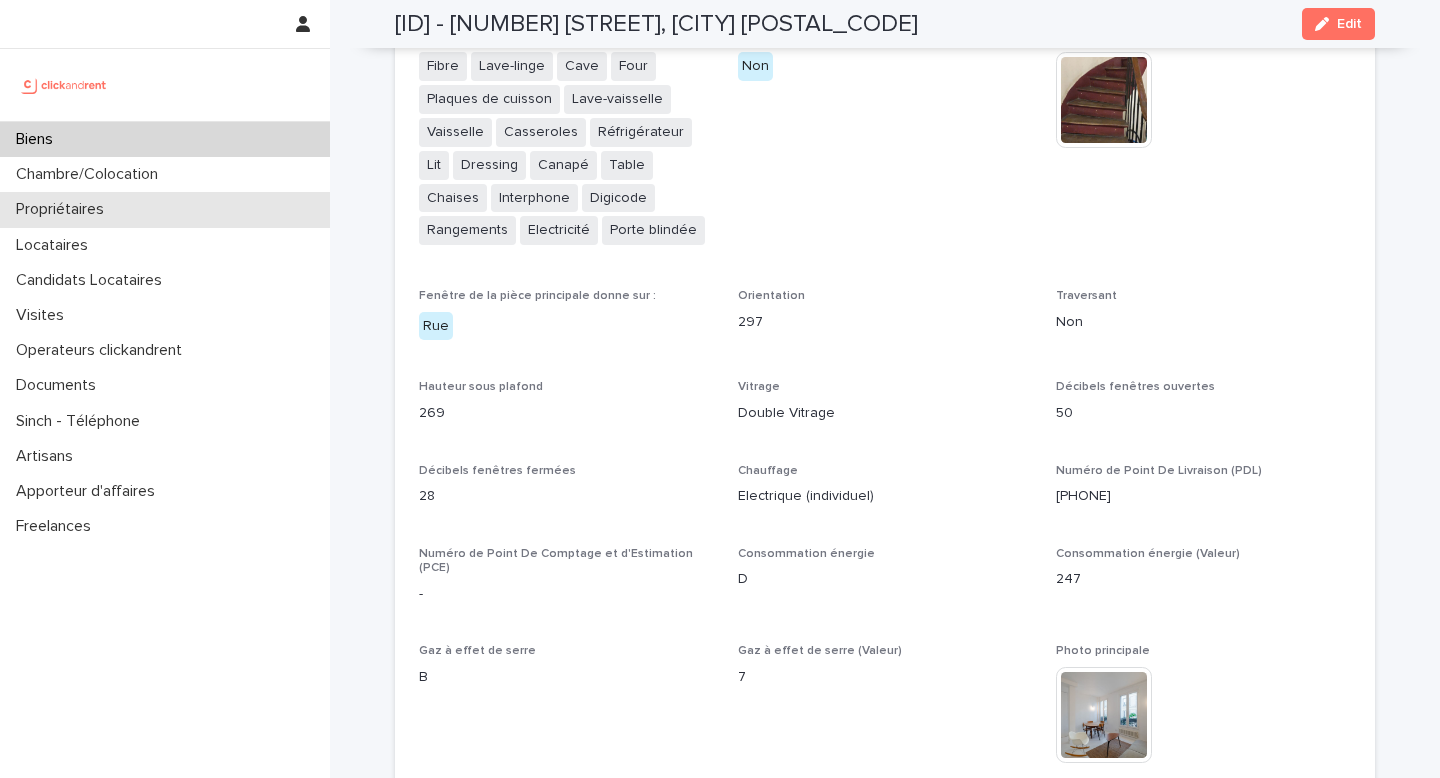 click on "Propriétaires" at bounding box center (64, 209) 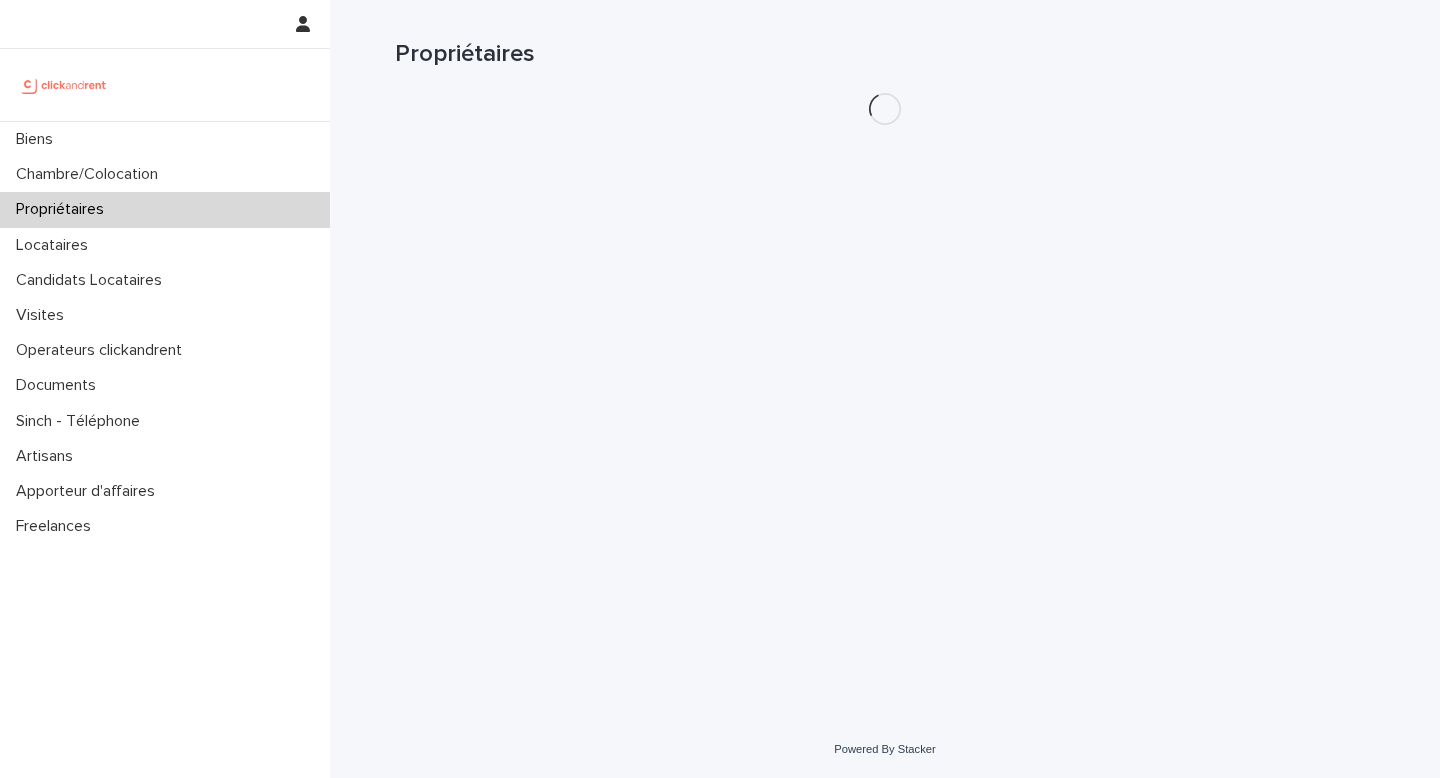 scroll, scrollTop: 0, scrollLeft: 0, axis: both 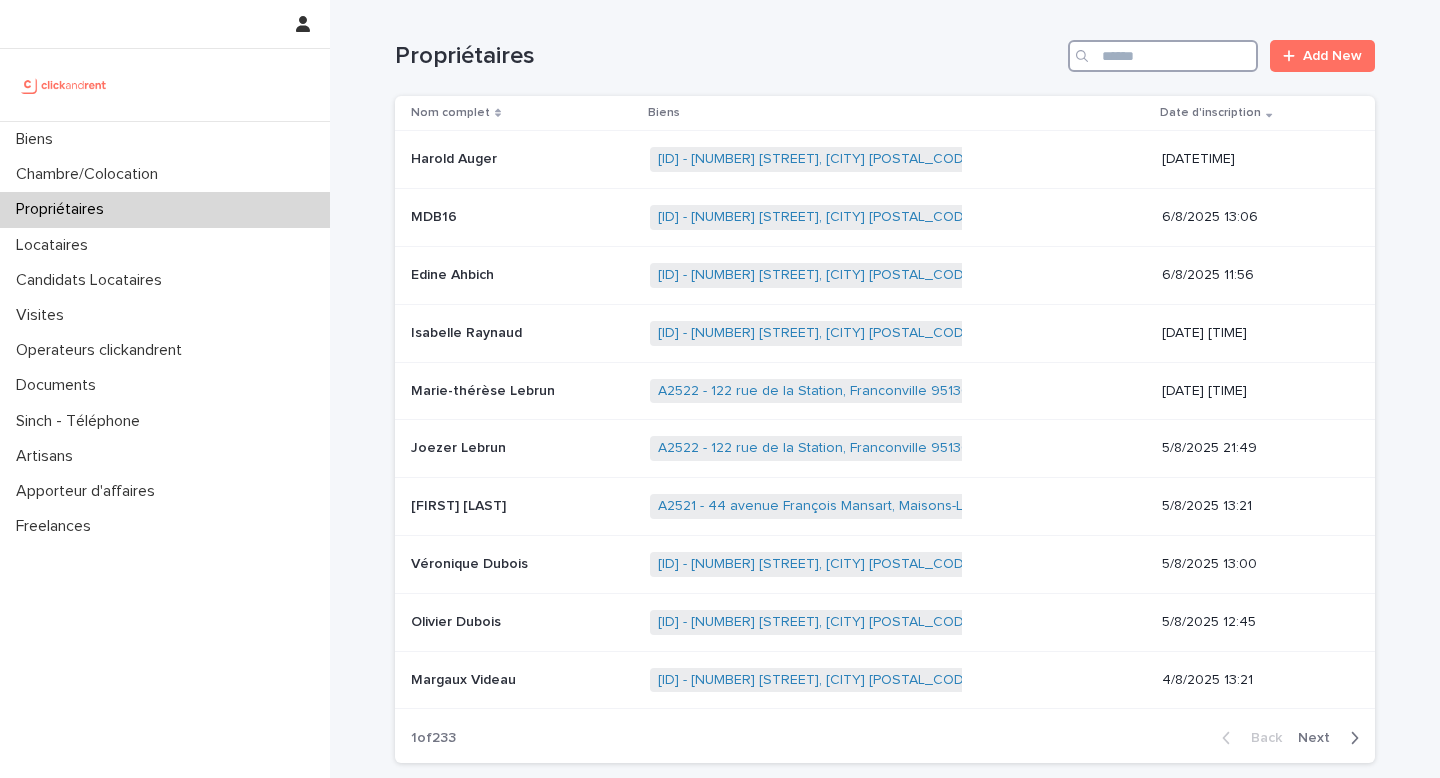 click at bounding box center [1163, 56] 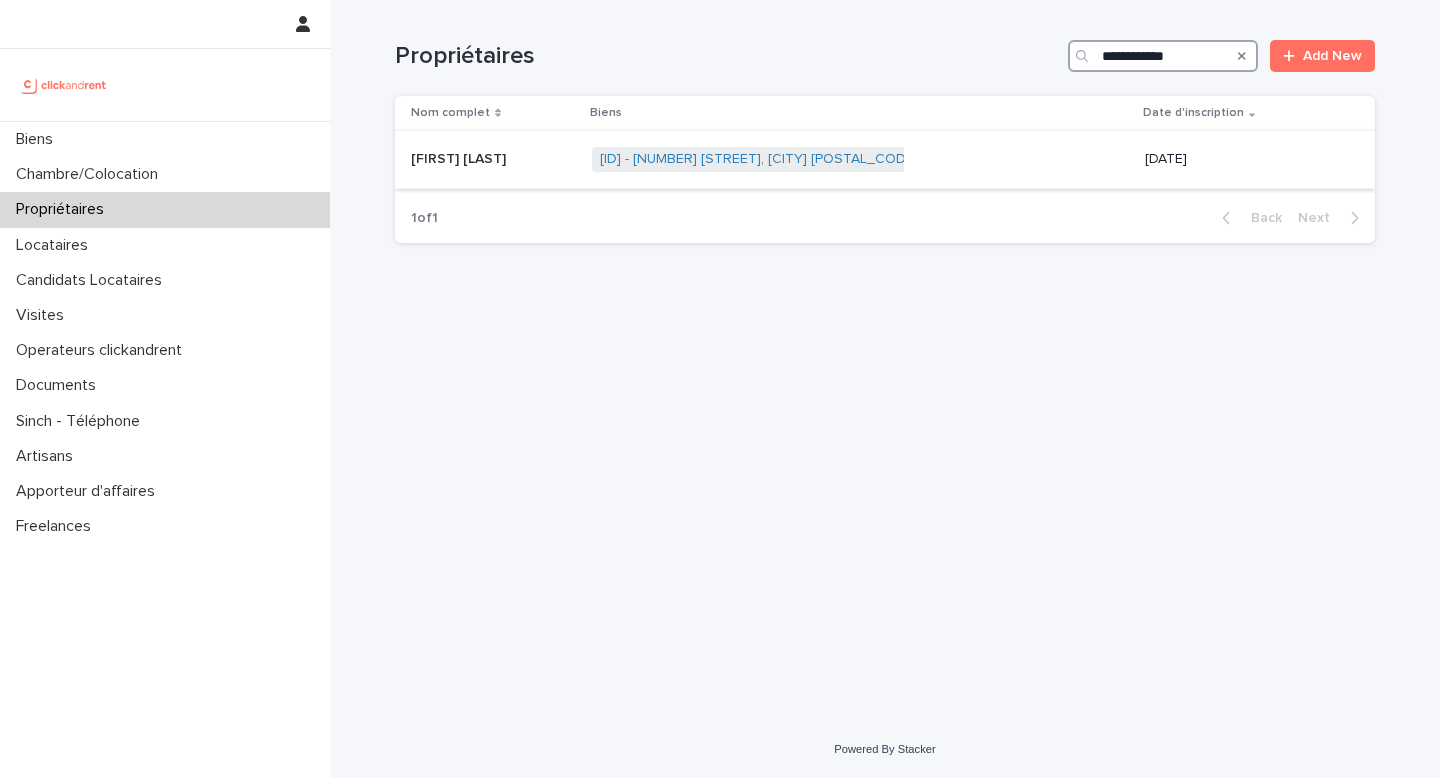 type on "**********" 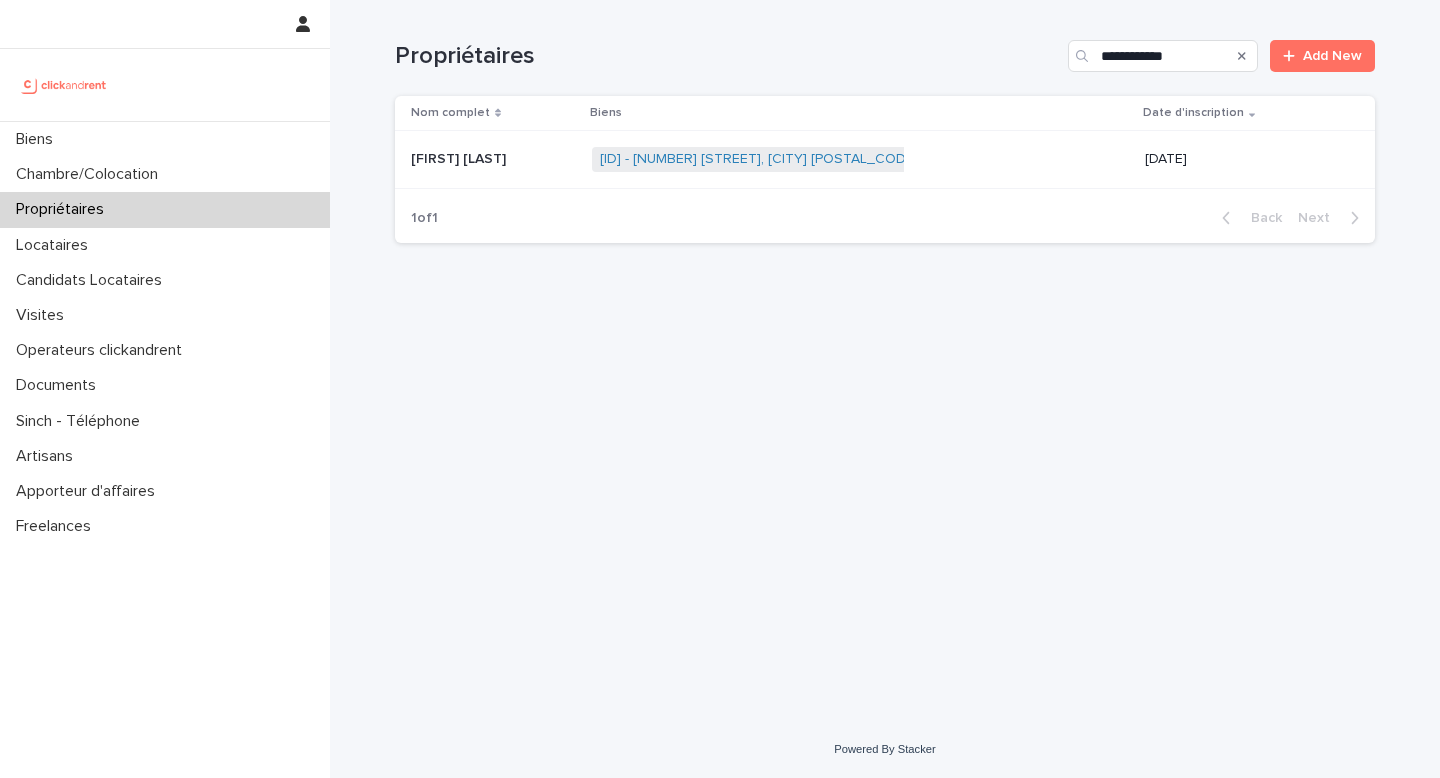 click on "[ID] - [NUMBER] [STREET], [CITY] [POSTAL_CODE]   + [PHONE]" at bounding box center [860, 159] 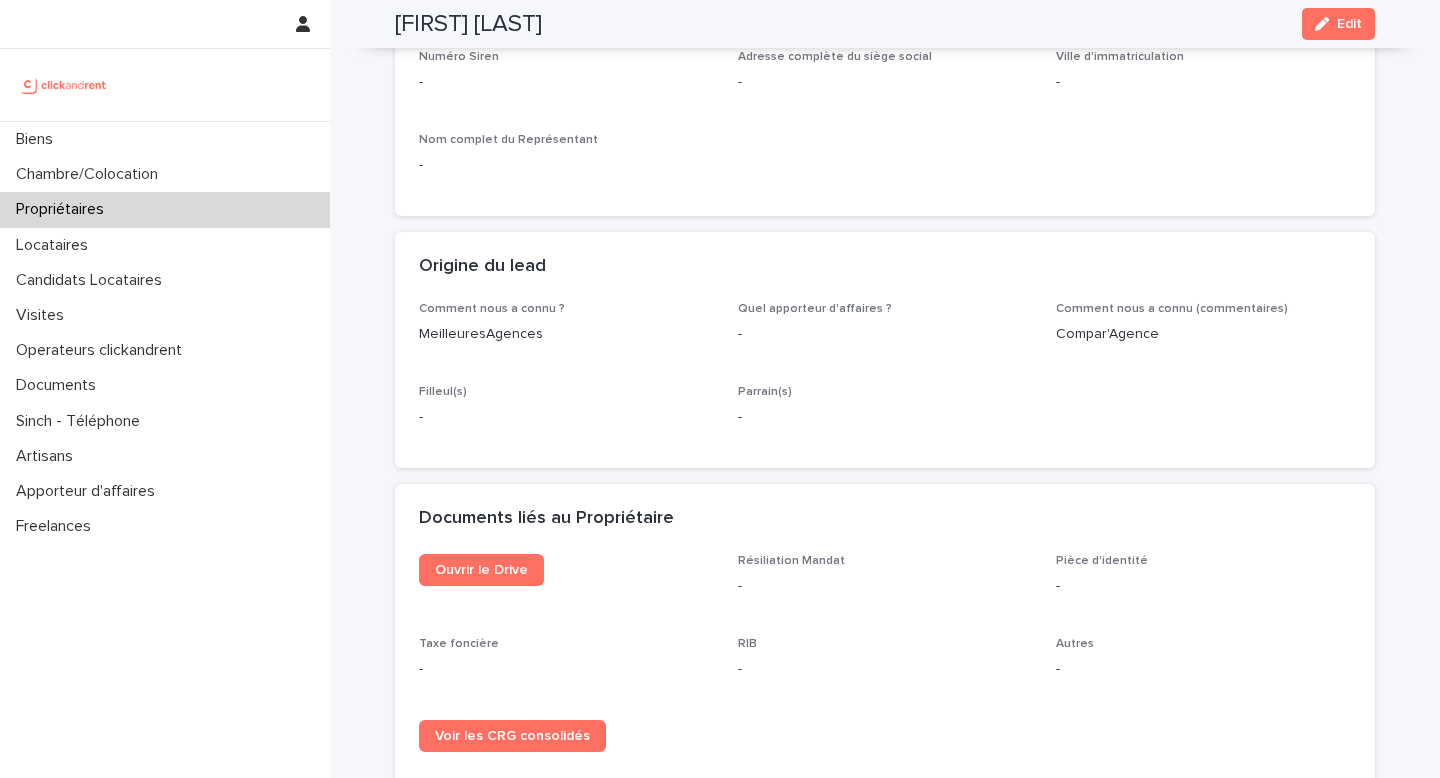 scroll, scrollTop: 850, scrollLeft: 0, axis: vertical 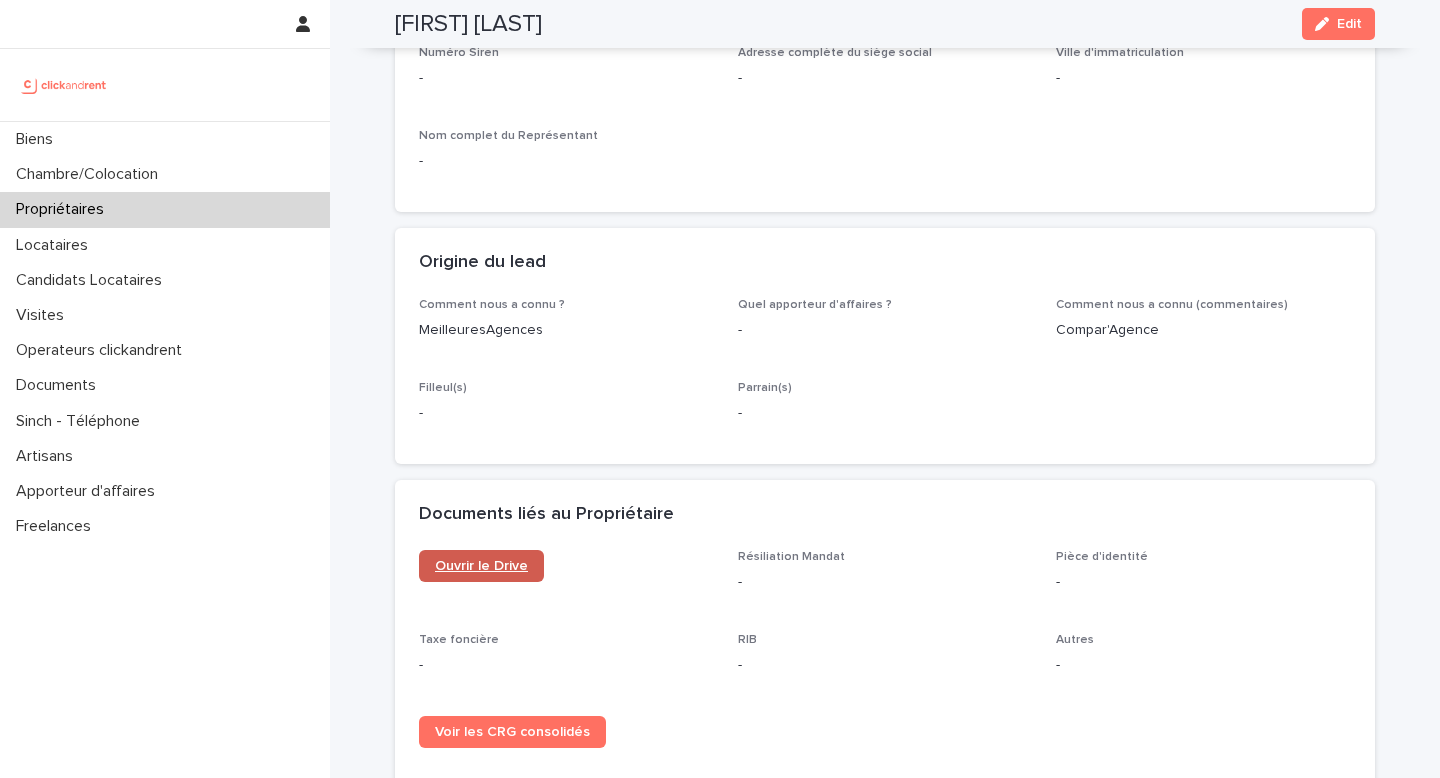 click on "Ouvrir le Drive" at bounding box center (481, 566) 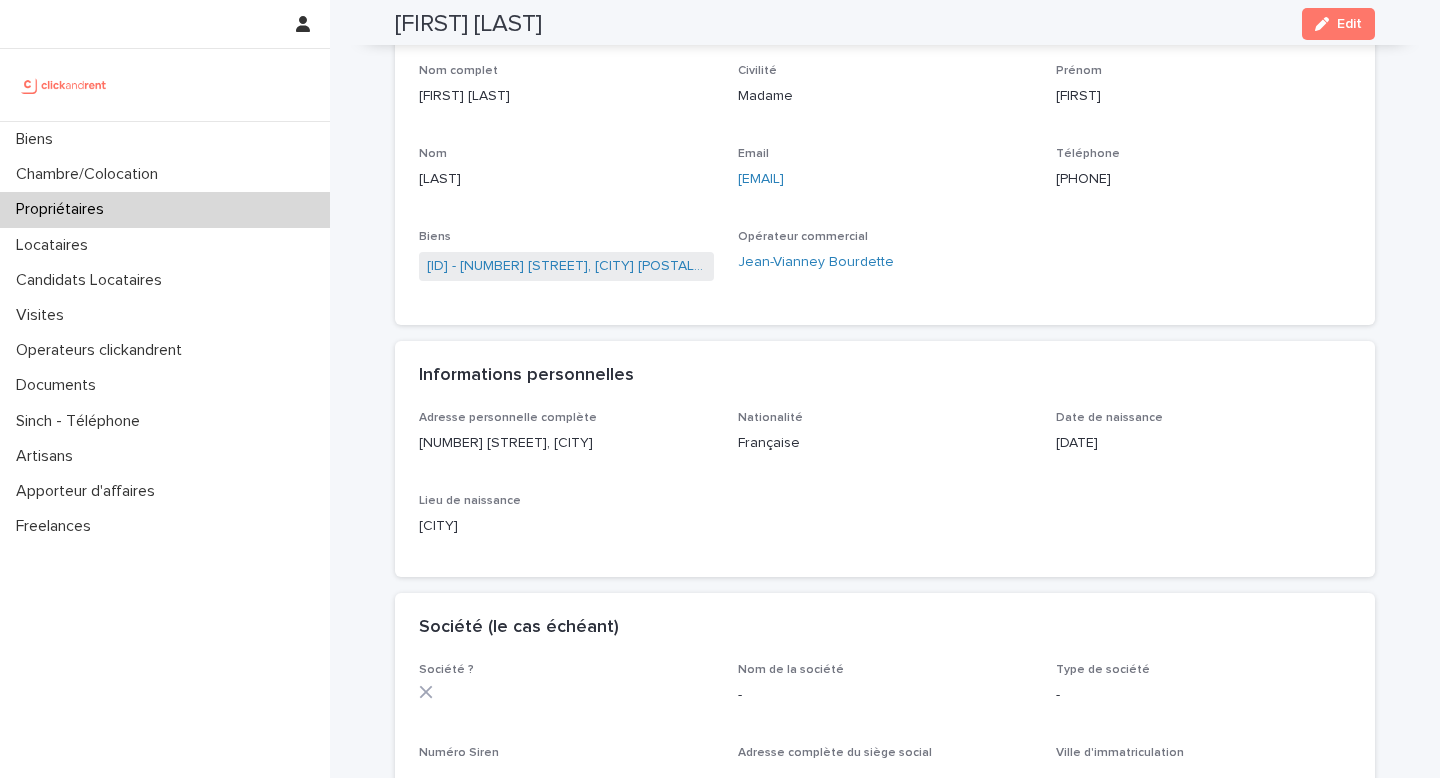 scroll, scrollTop: 0, scrollLeft: 0, axis: both 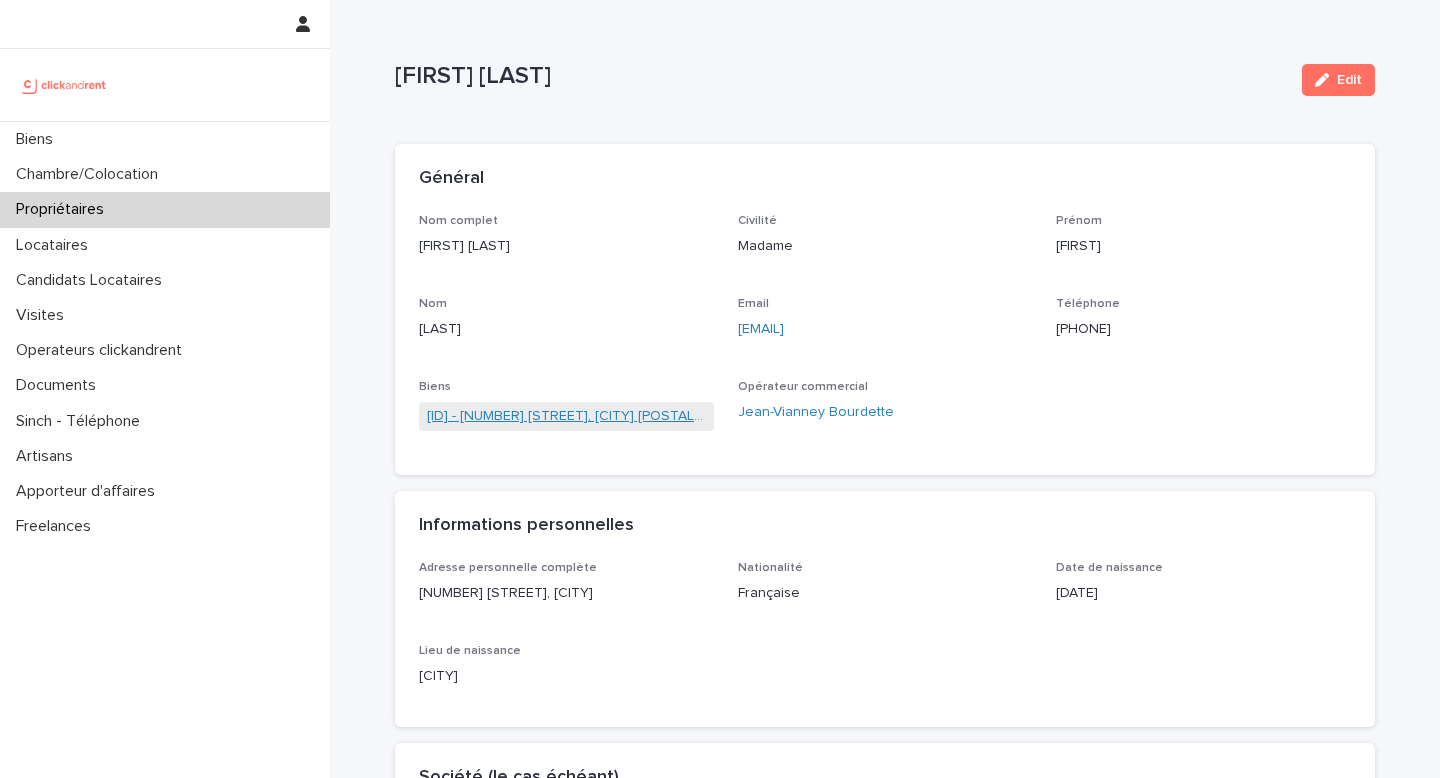 click on "[ID] - [NUMBER] [STREET], [CITY] [POSTAL_CODE]" at bounding box center [566, 416] 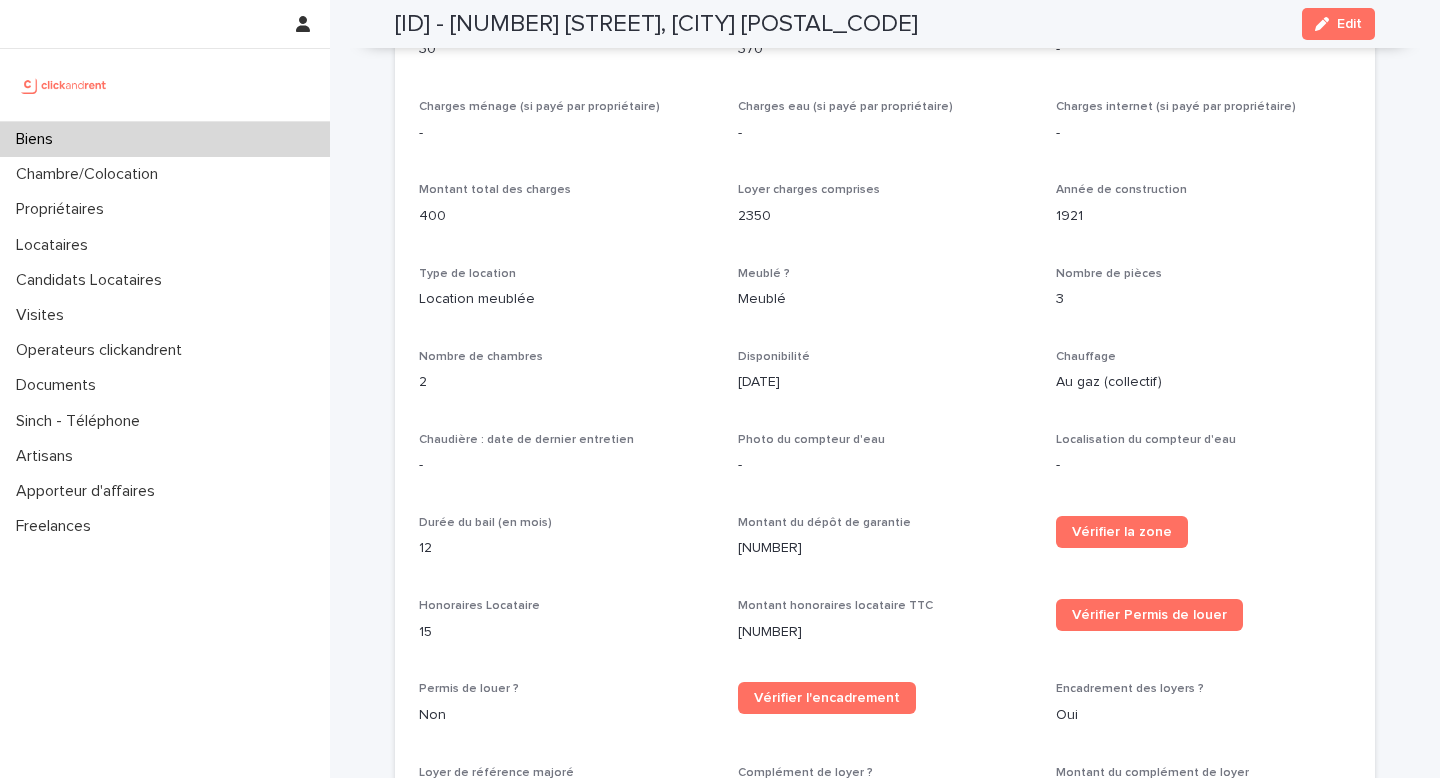 scroll, scrollTop: 2217, scrollLeft: 0, axis: vertical 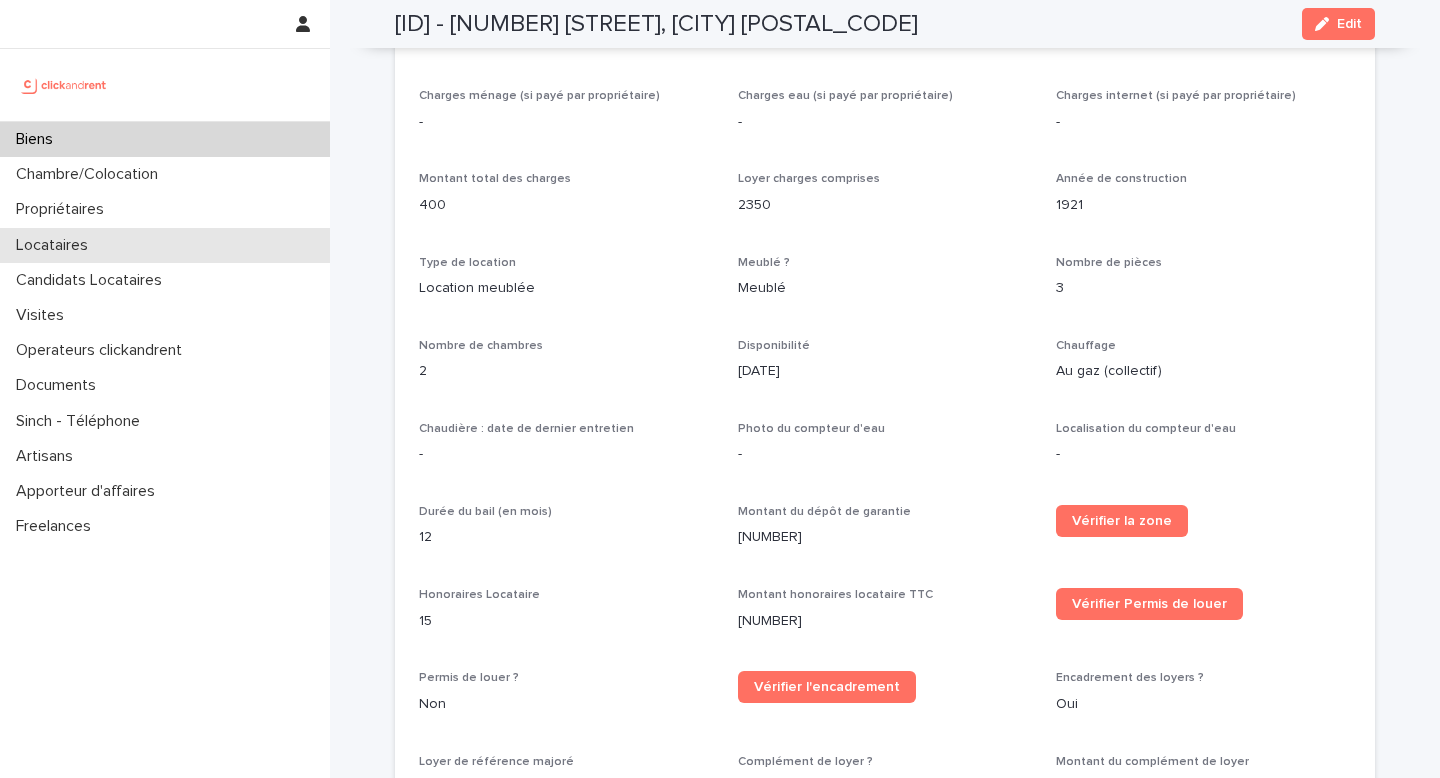 click on "Locataires" at bounding box center [165, 245] 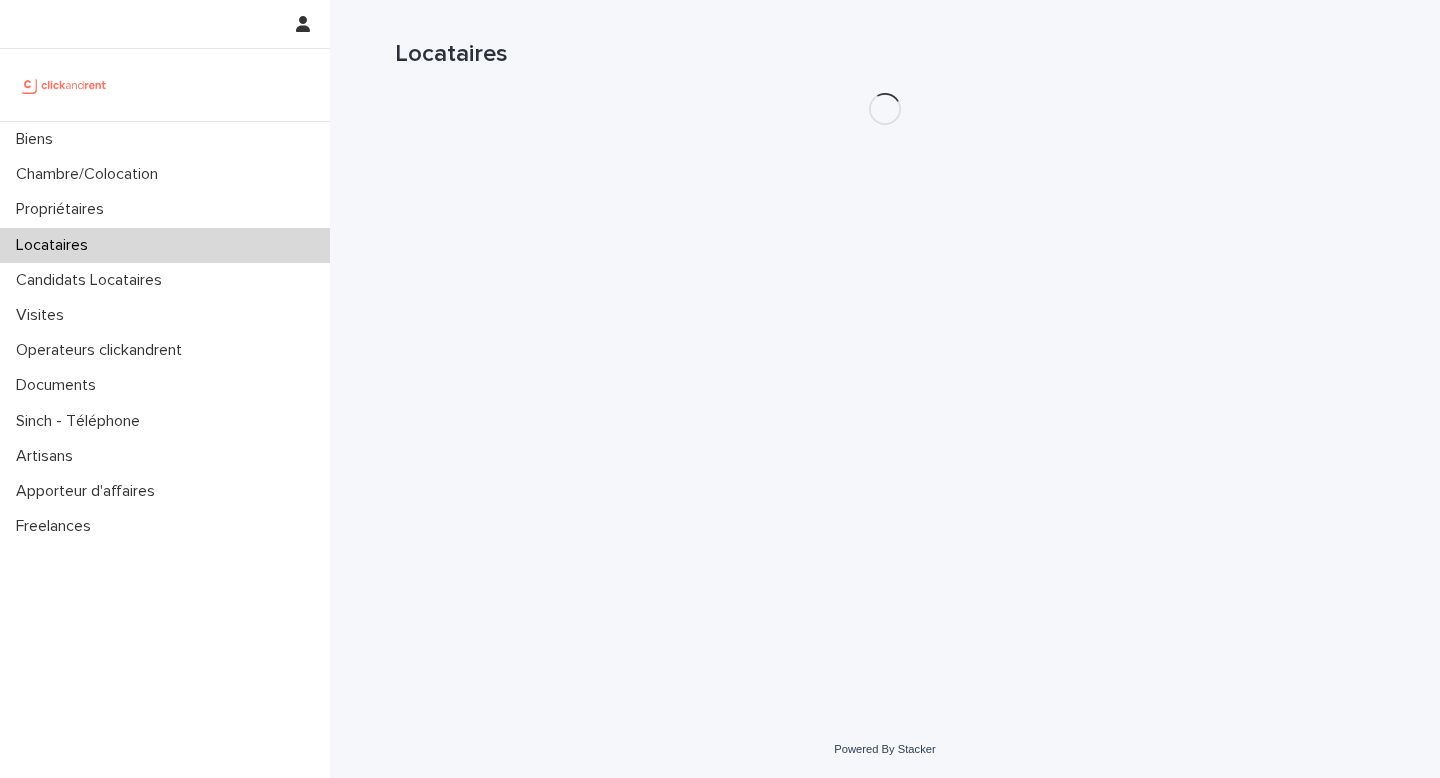 scroll, scrollTop: 0, scrollLeft: 0, axis: both 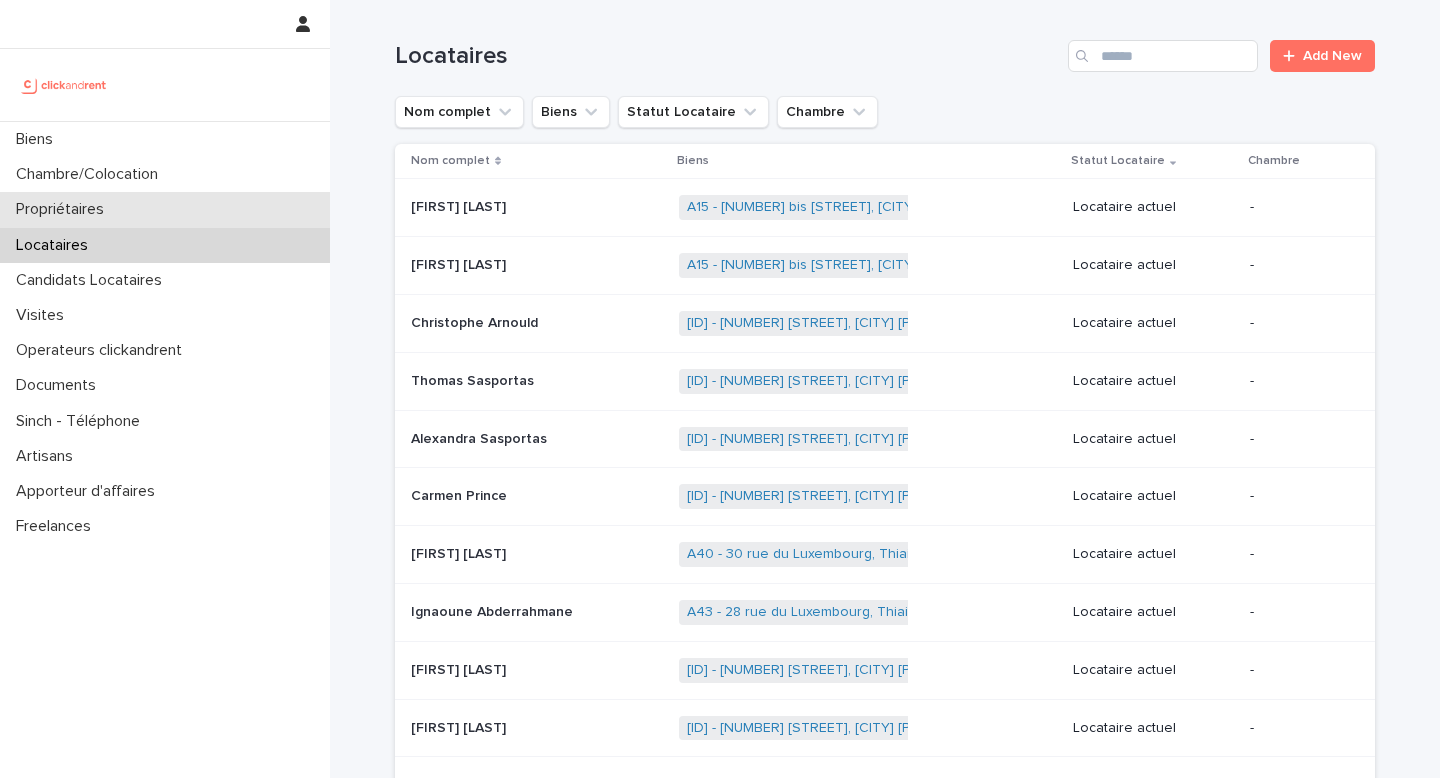click on "Propriétaires" at bounding box center [165, 209] 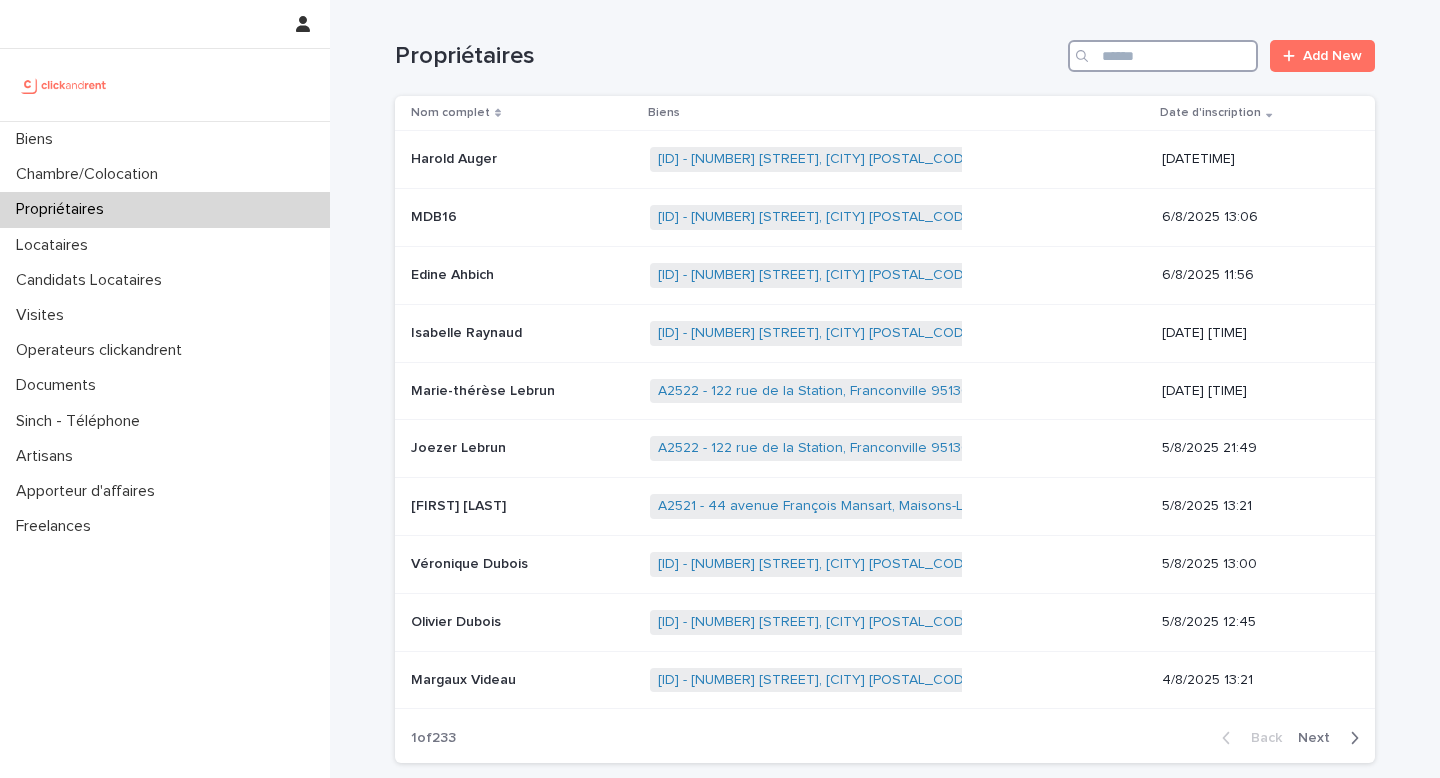 click at bounding box center (1163, 56) 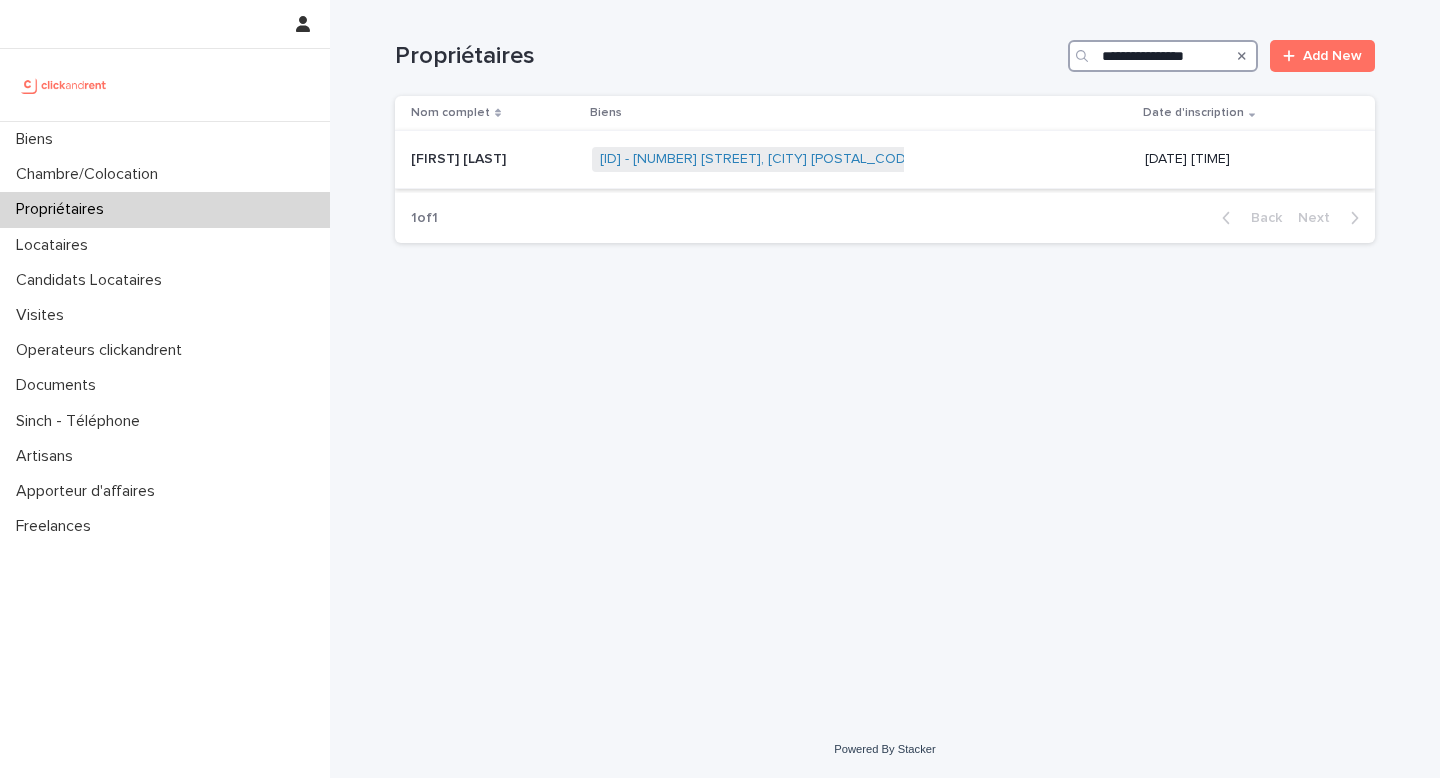 type on "**********" 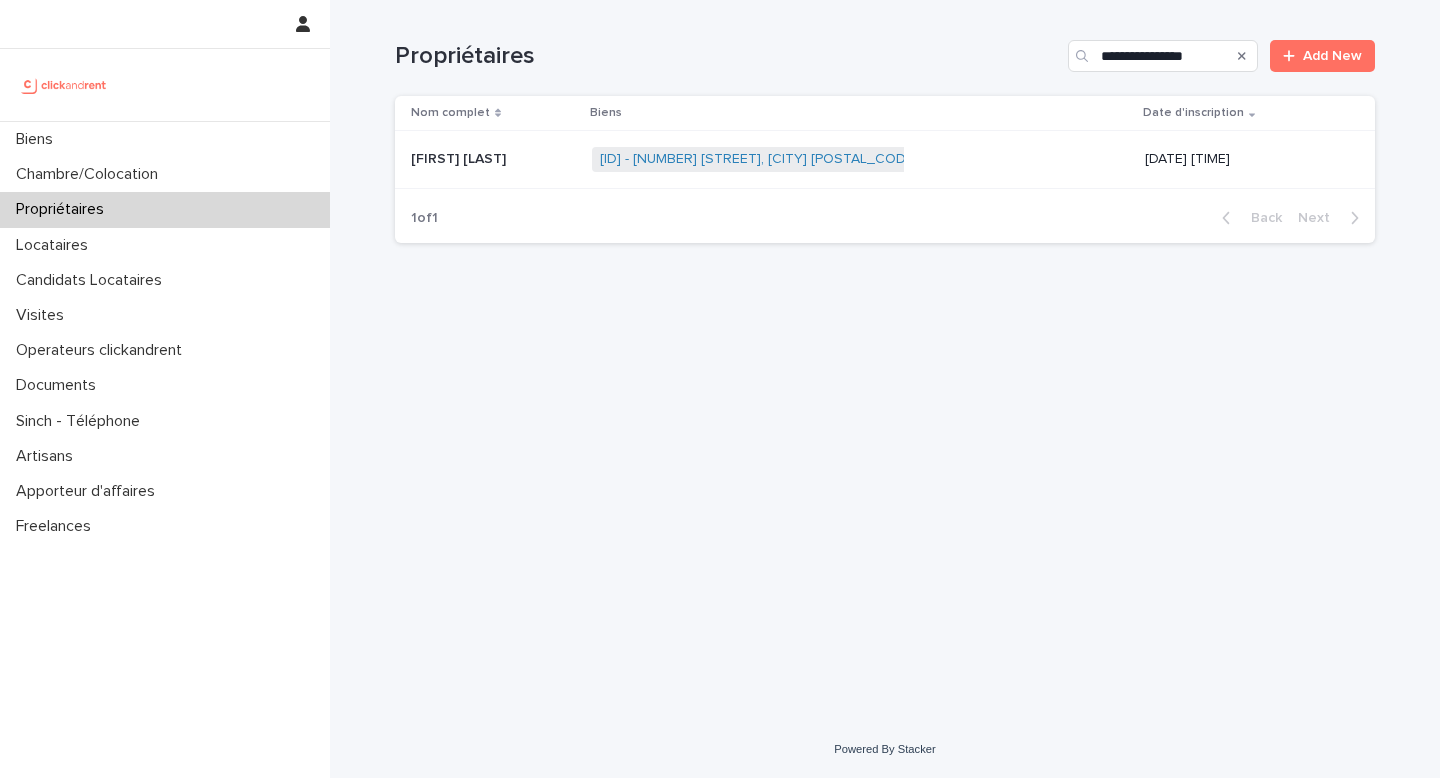 click on "[ID] - [NUMBER] [STREET], [CITY] [POSTAL_CODE]   + [PHONE]" at bounding box center [860, 159] 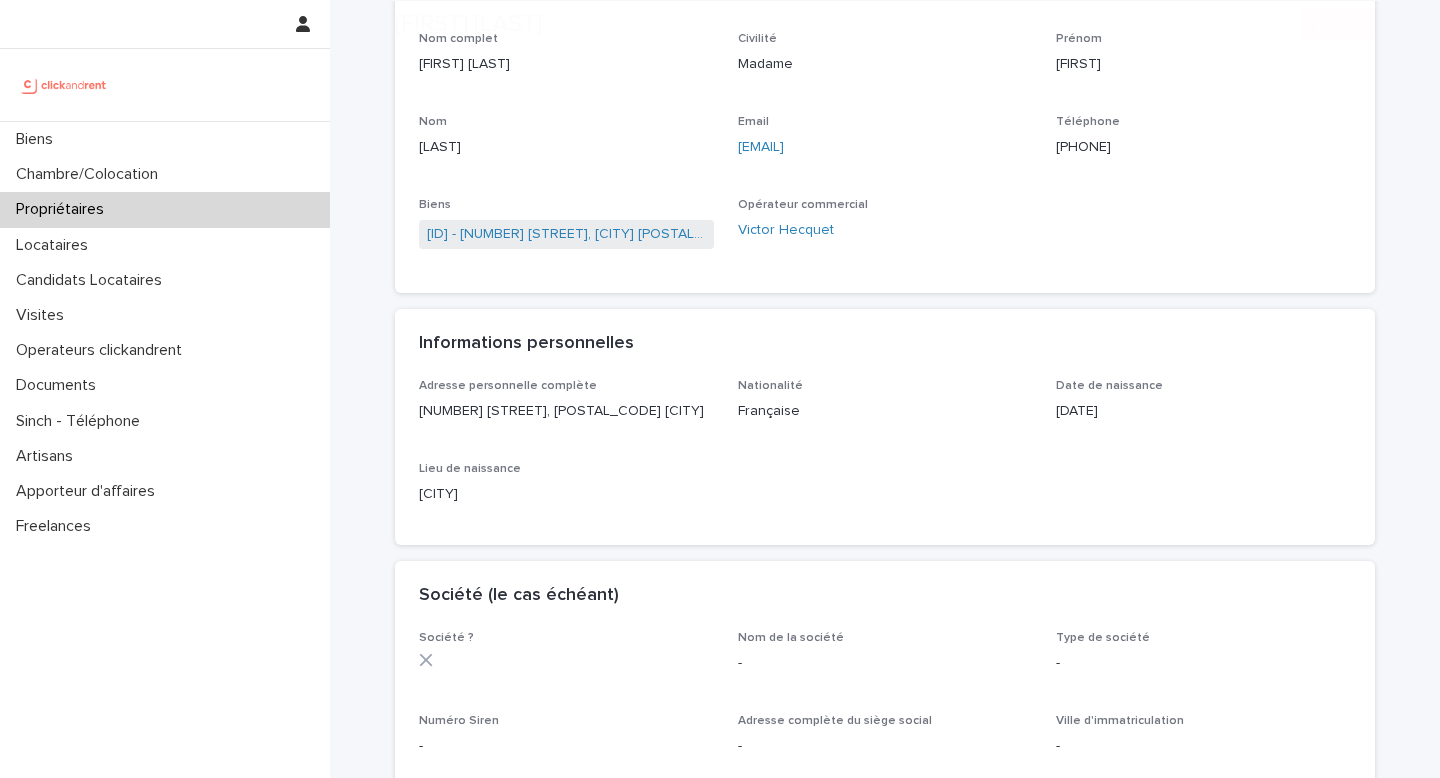 scroll, scrollTop: 184, scrollLeft: 0, axis: vertical 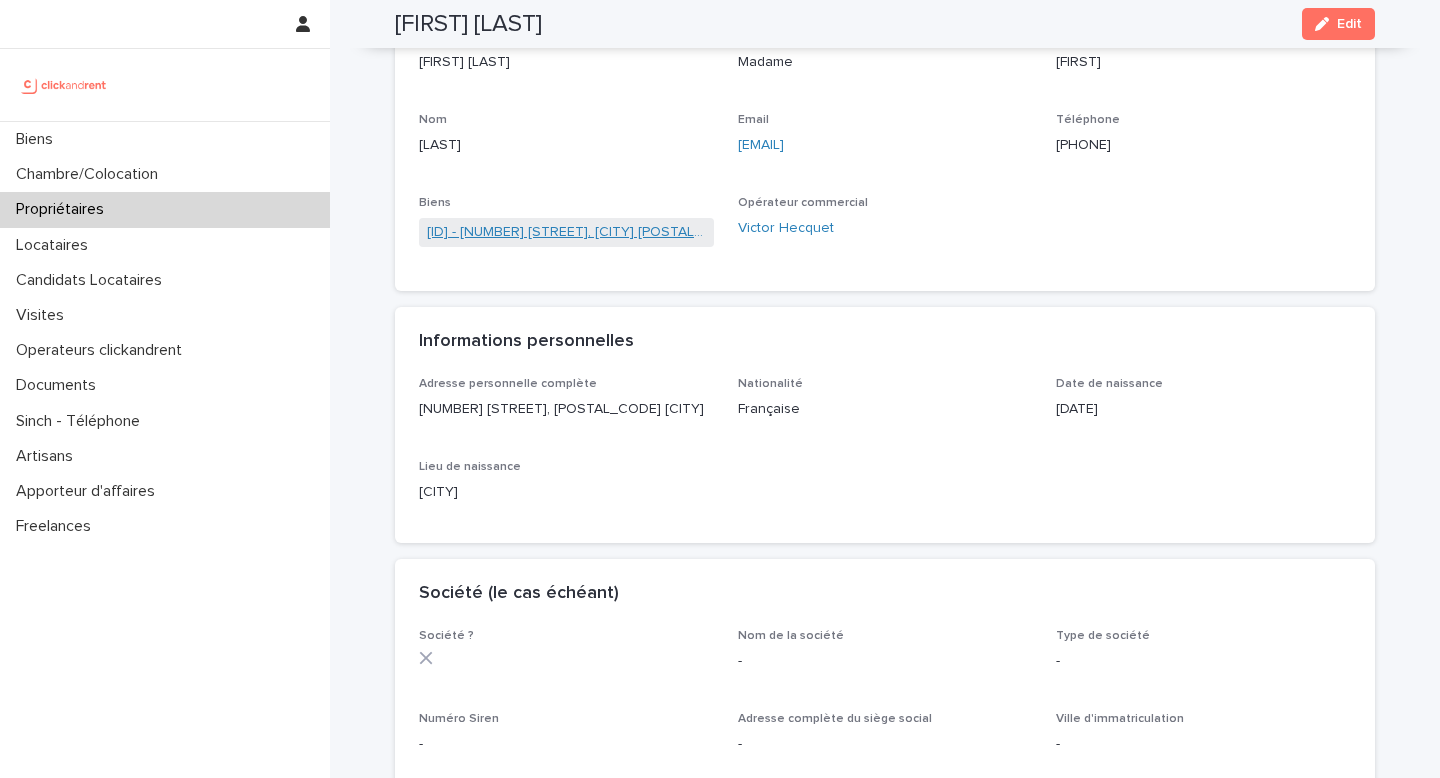 click on "[ID] - [NUMBER] [STREET], [CITY] [POSTAL_CODE]" at bounding box center (566, 232) 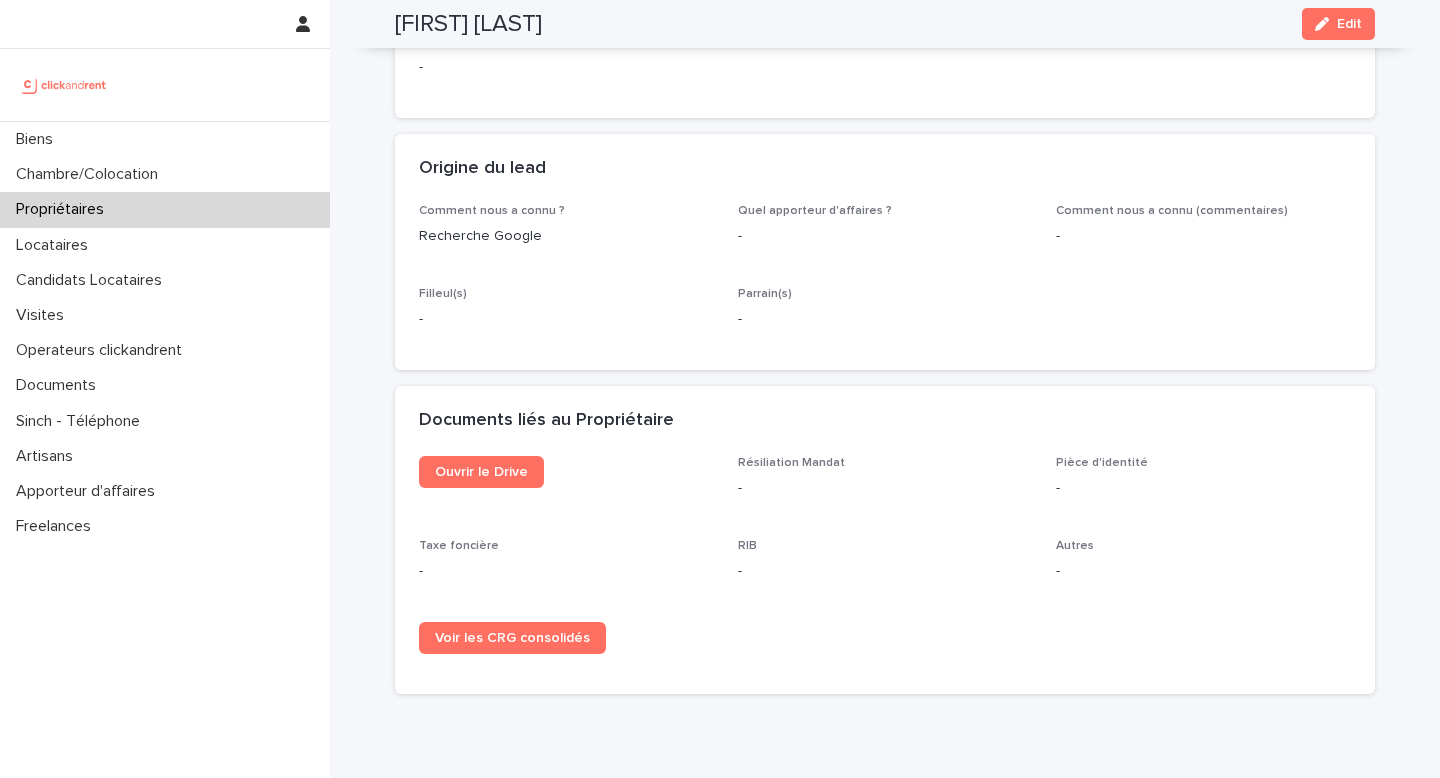 scroll, scrollTop: 1033, scrollLeft: 0, axis: vertical 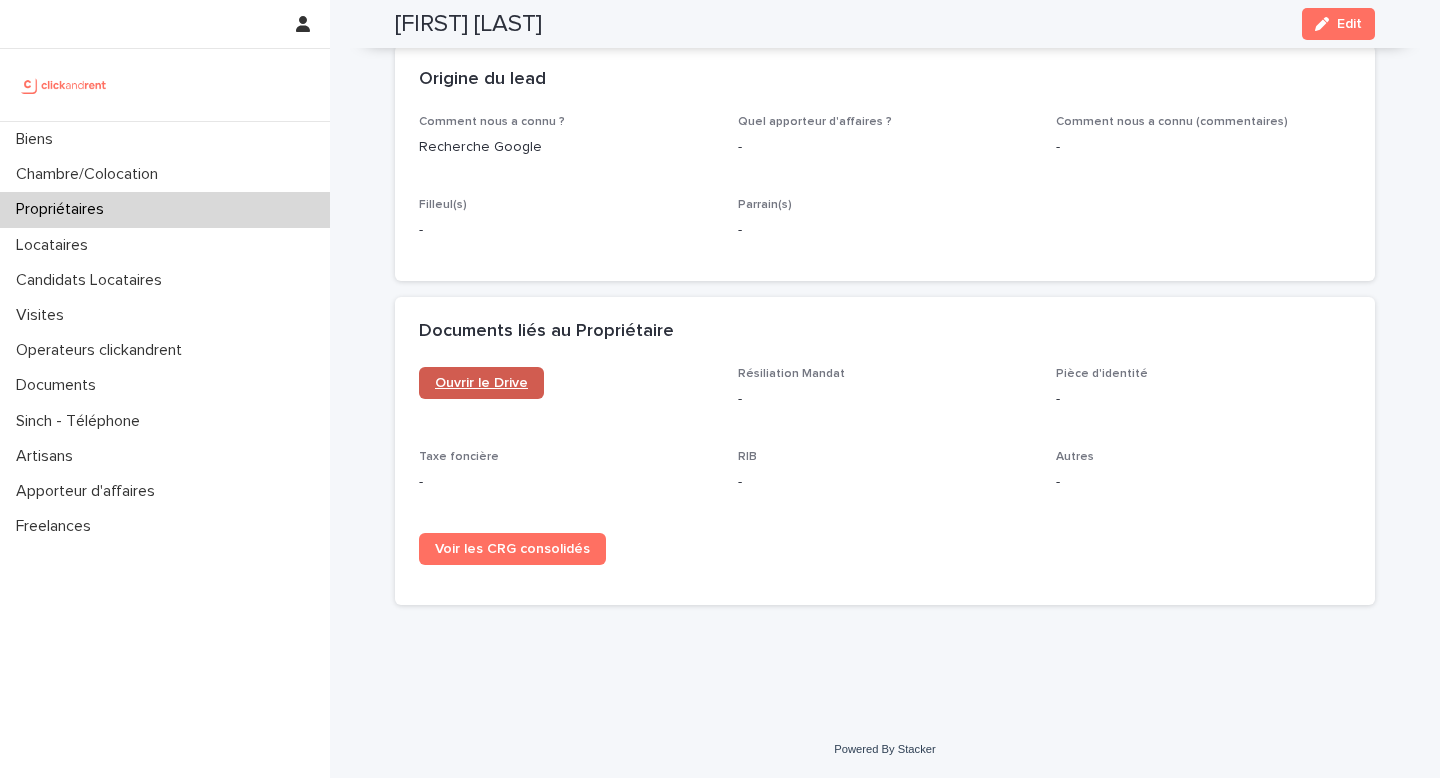 click on "Ouvrir le Drive" at bounding box center (481, 383) 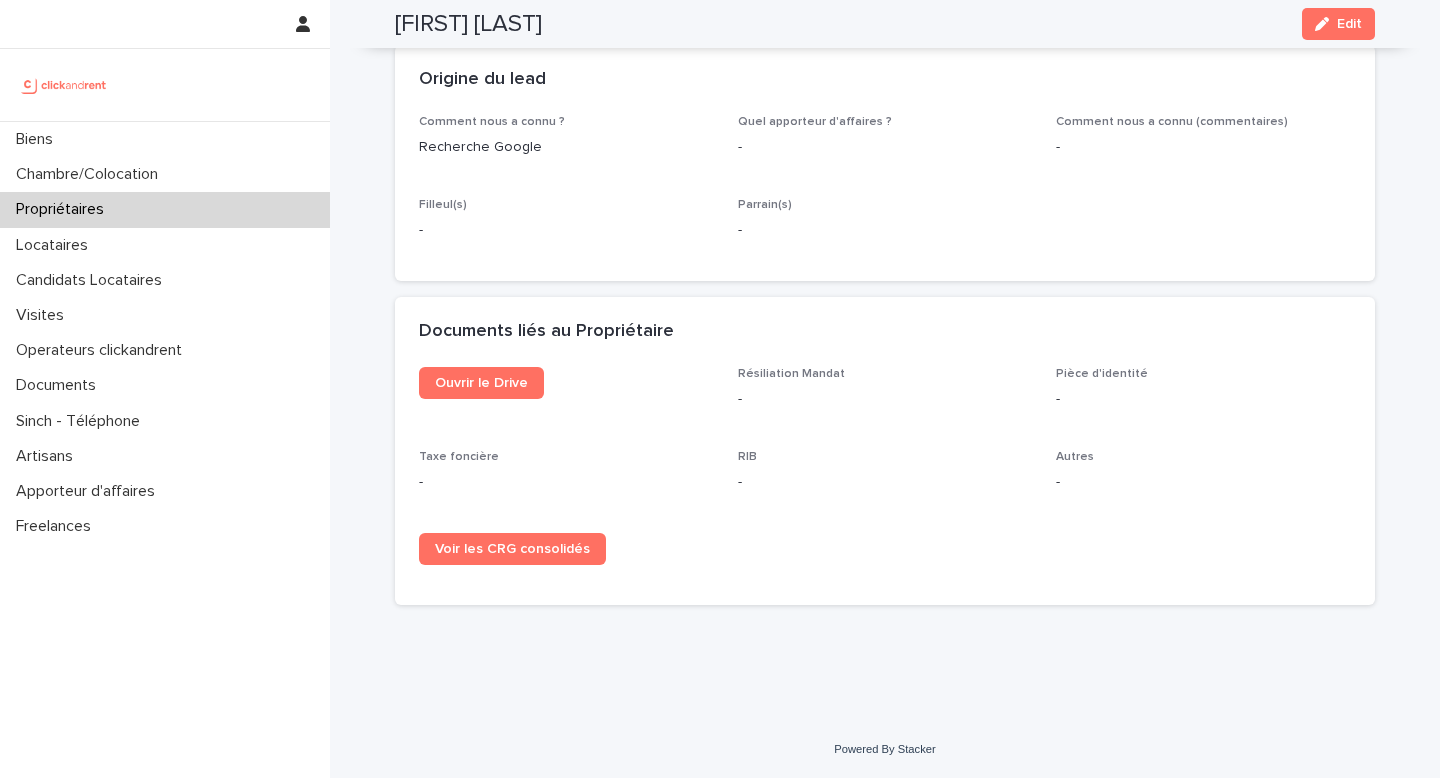 click on "Propriétaires" at bounding box center [165, 209] 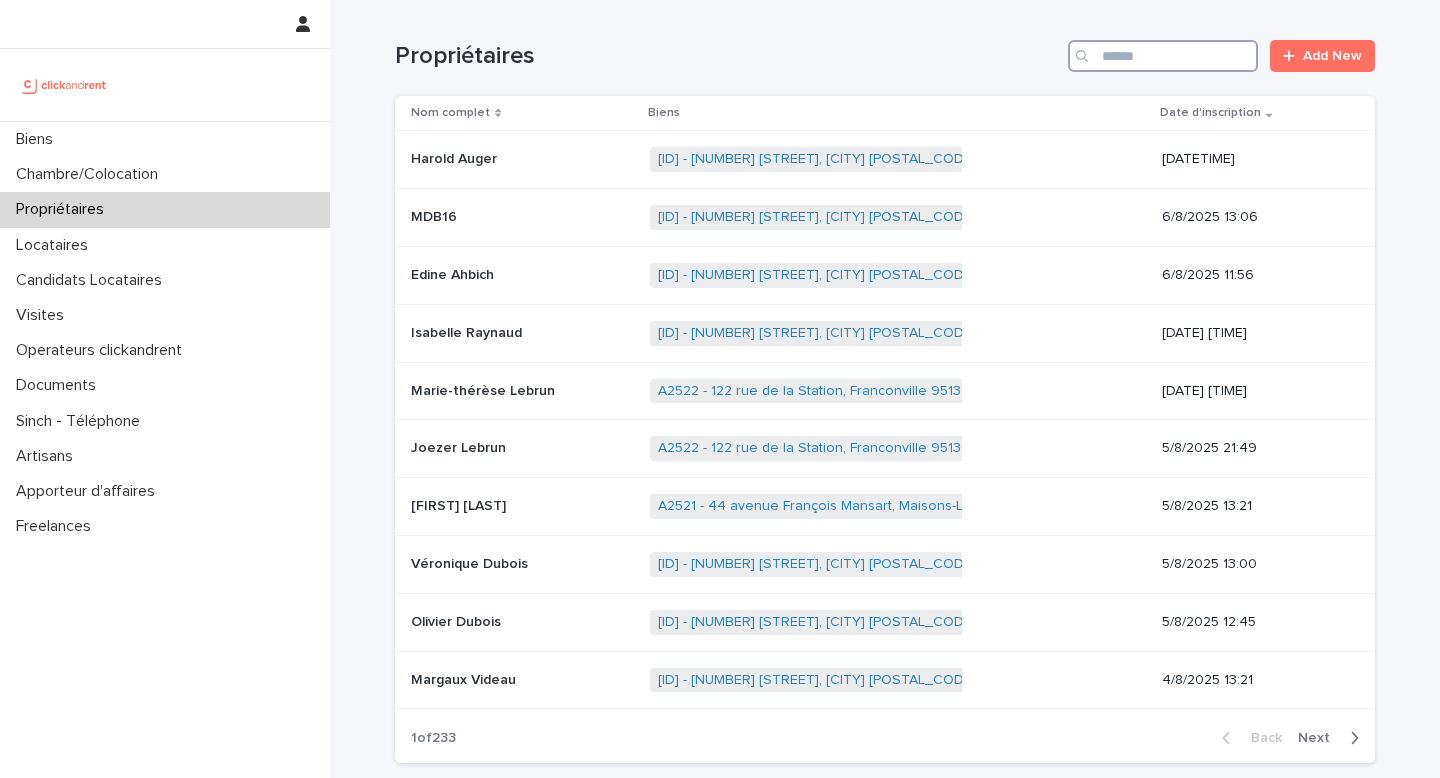 click at bounding box center (1163, 56) 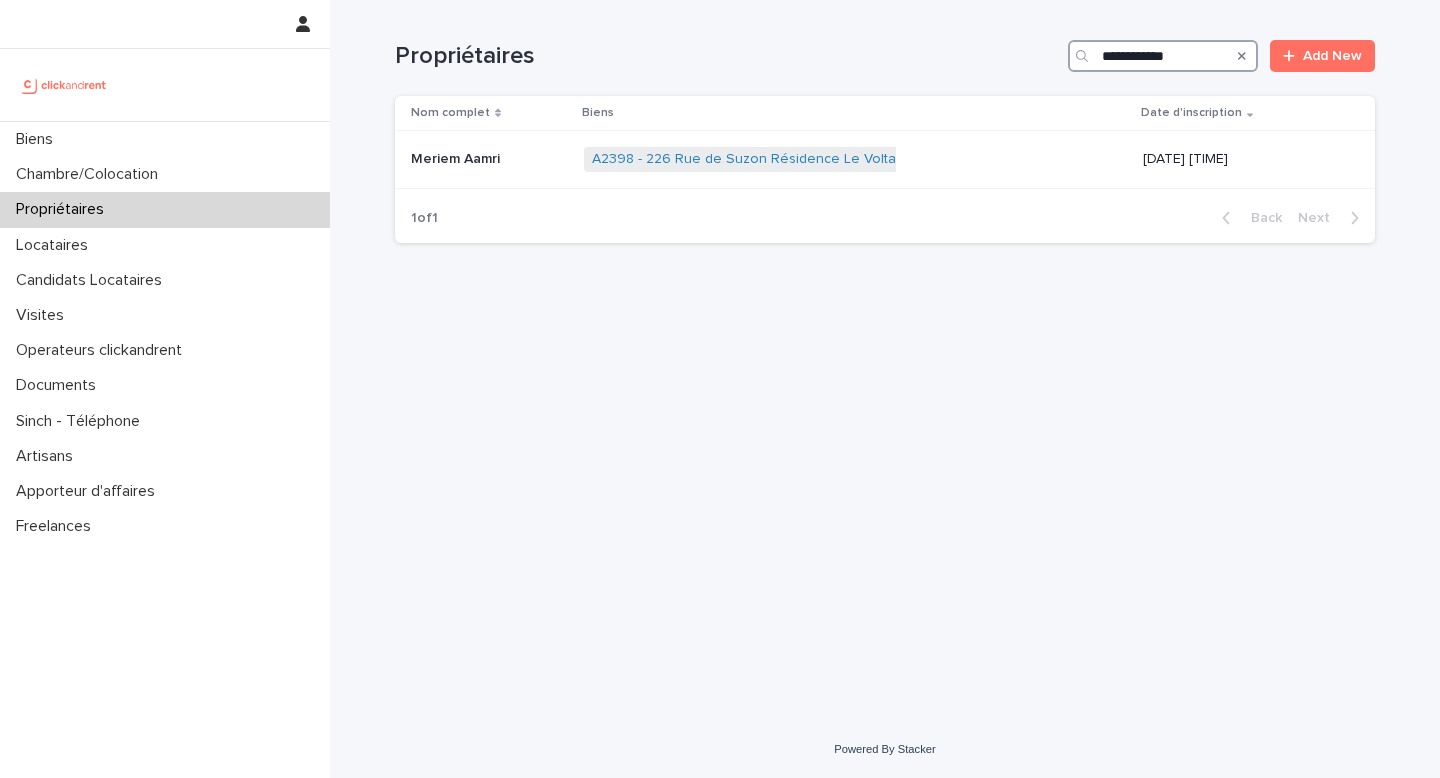 type on "**********" 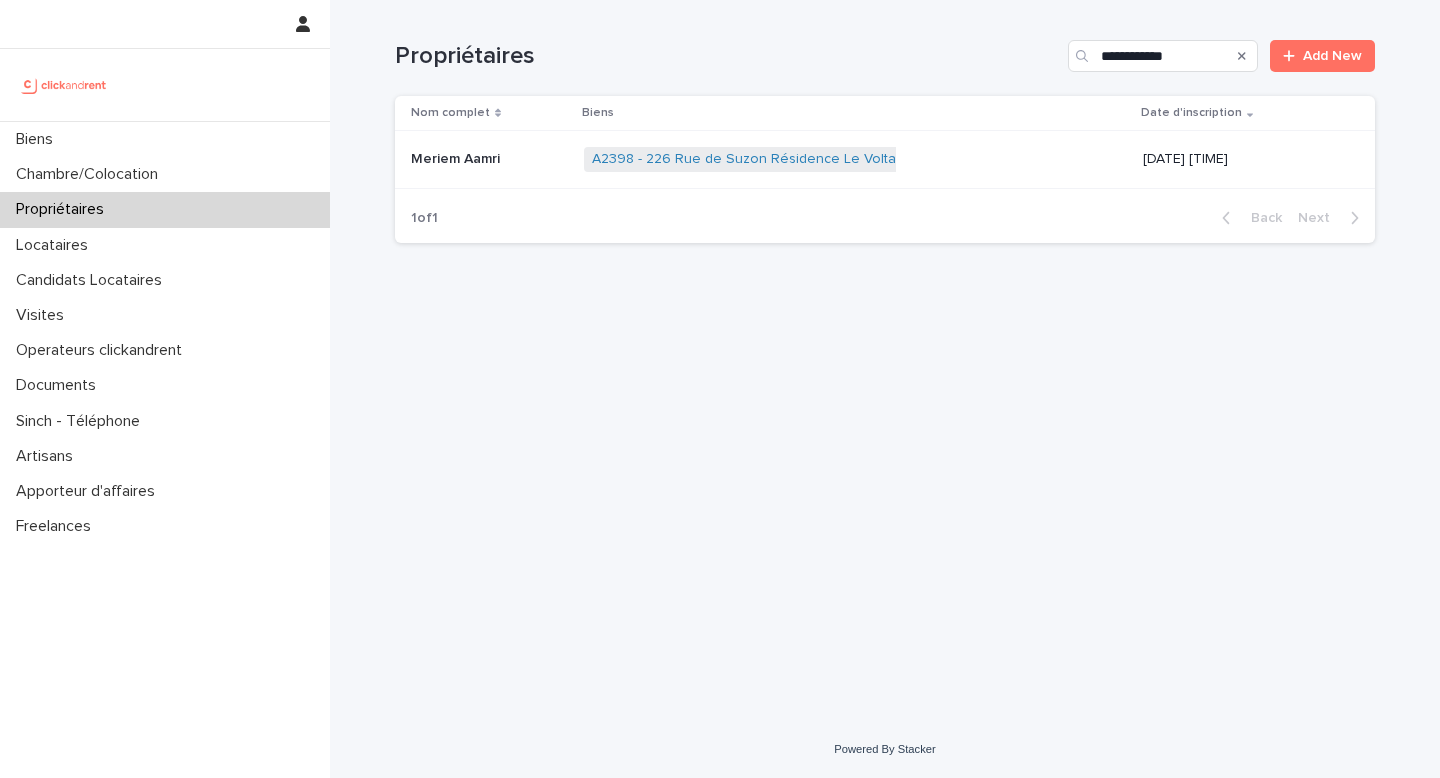 click on "[FIRST] [LAST] [FIRST] [LAST]" at bounding box center (489, 159) 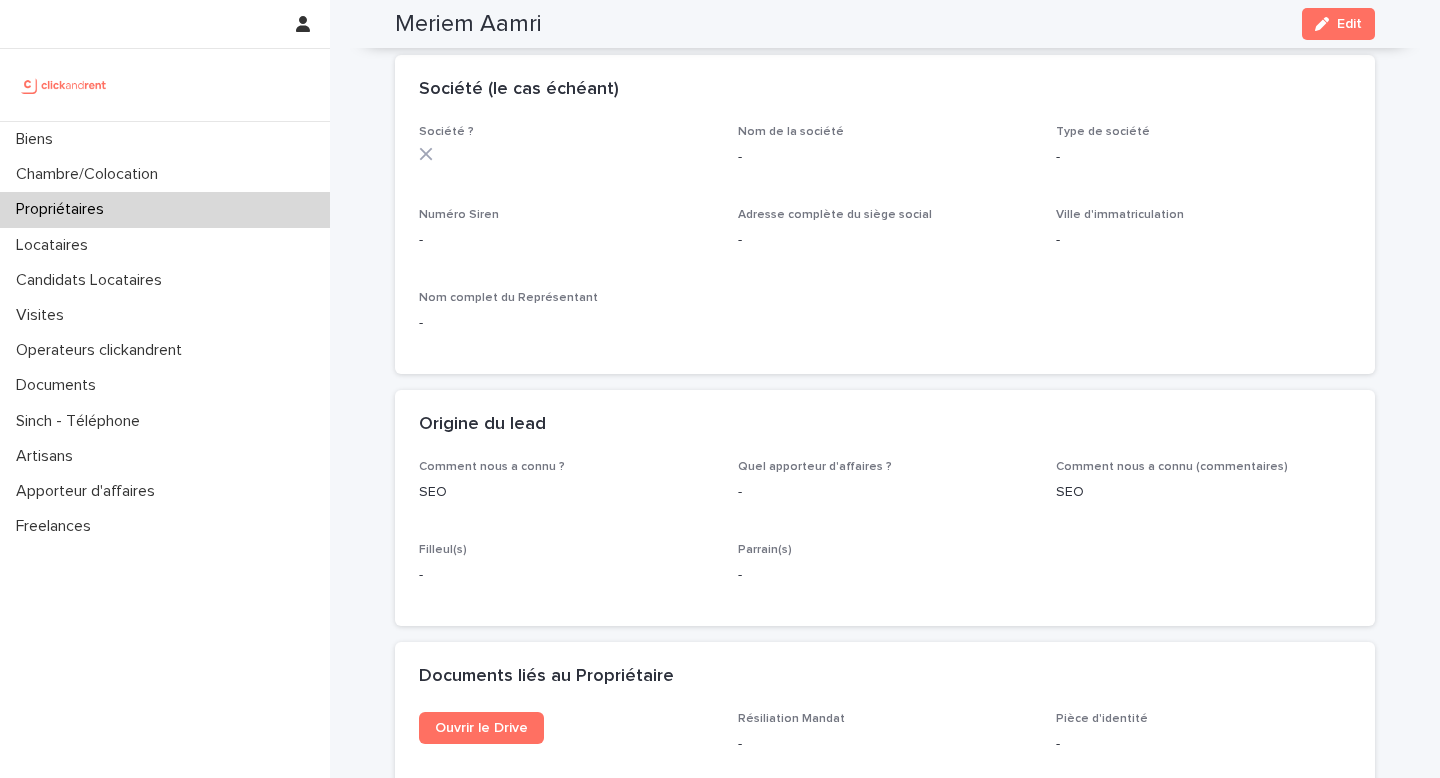 scroll, scrollTop: 889, scrollLeft: 0, axis: vertical 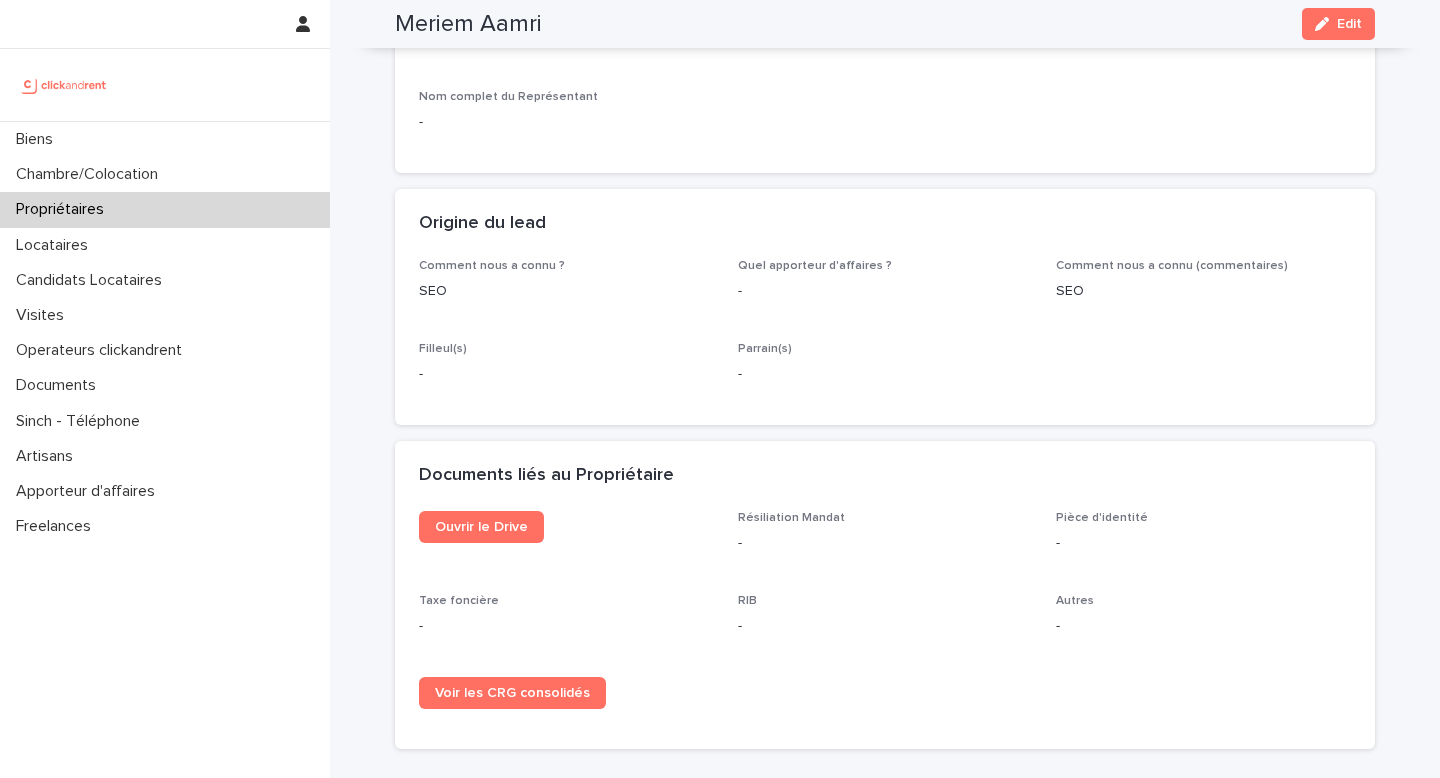 click on "Documents liés au Propriétaire" at bounding box center (885, 476) 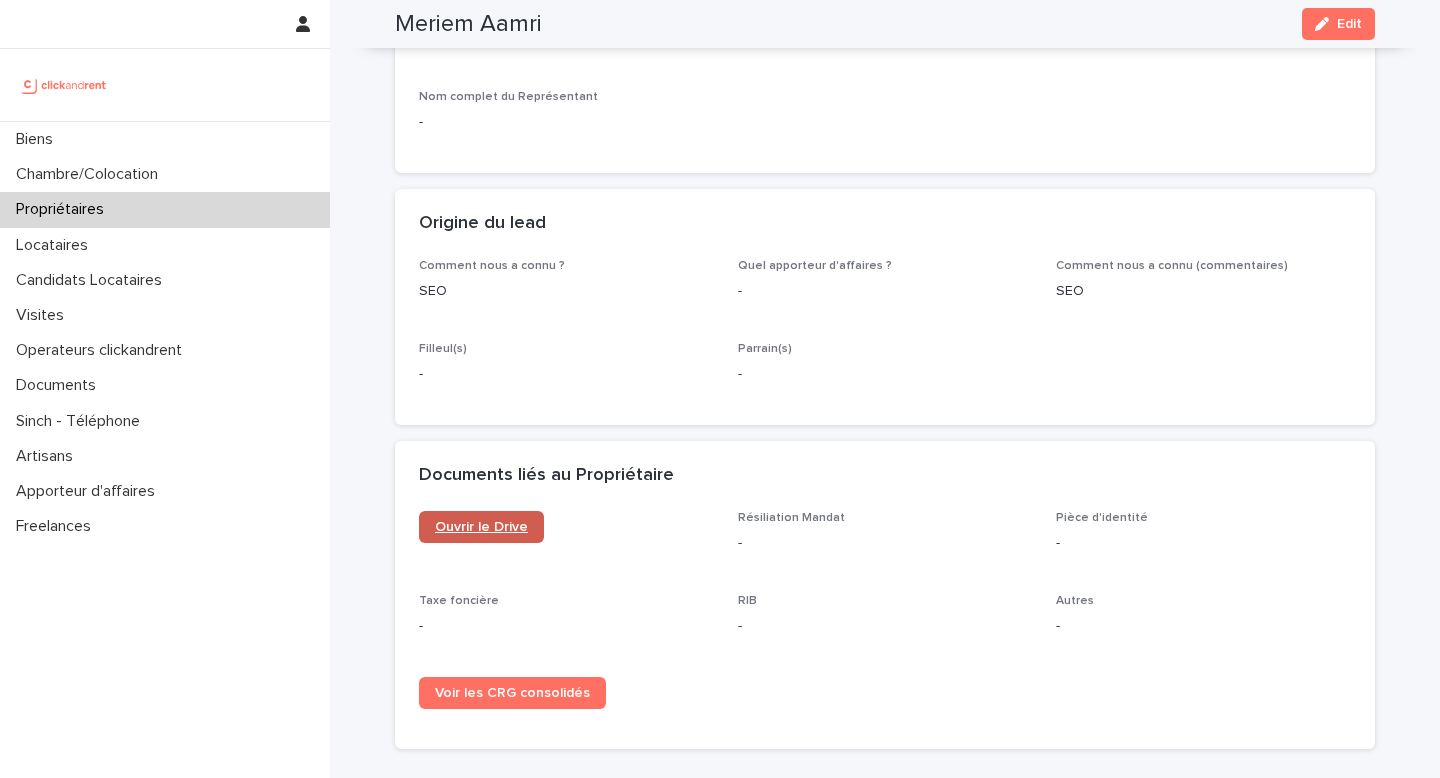 click on "Ouvrir le Drive" at bounding box center [481, 527] 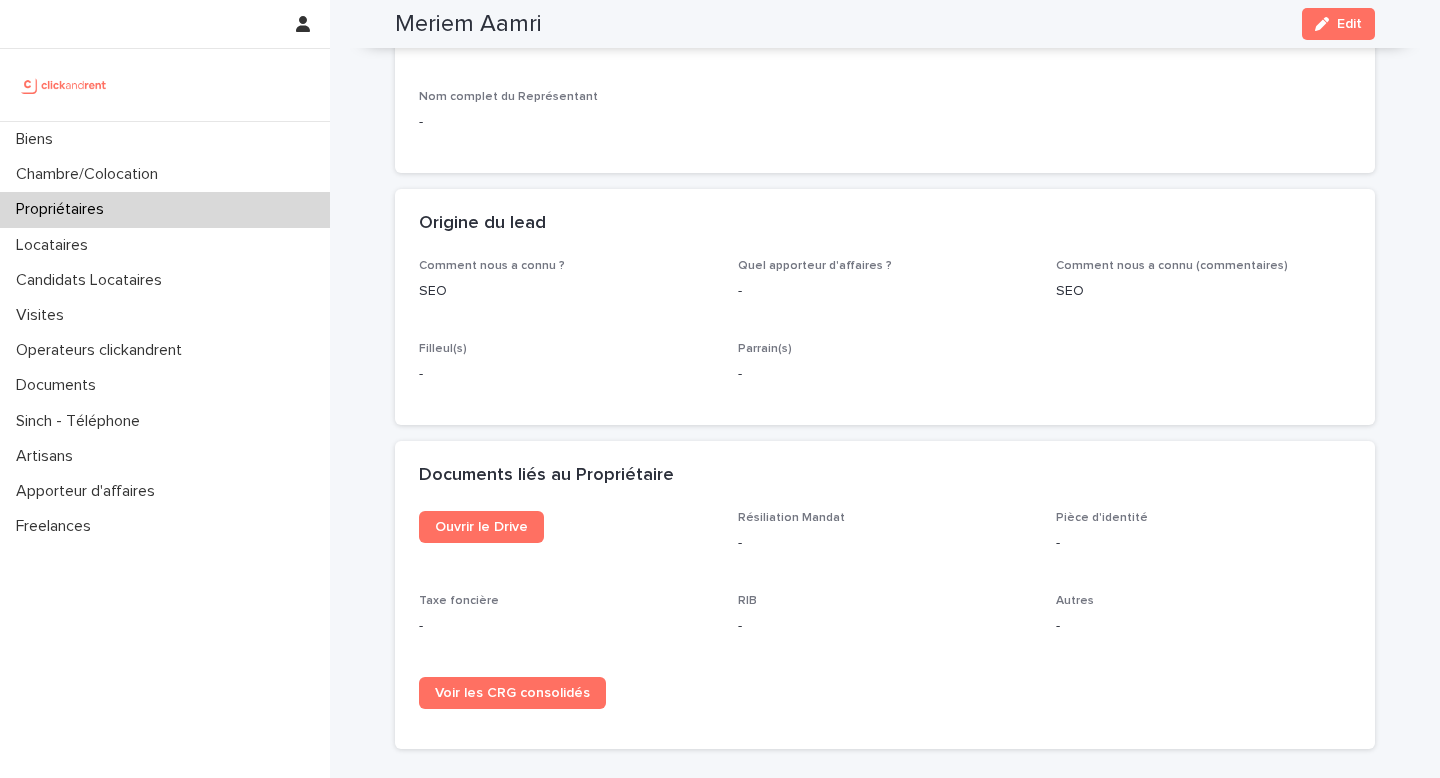 scroll, scrollTop: 0, scrollLeft: 0, axis: both 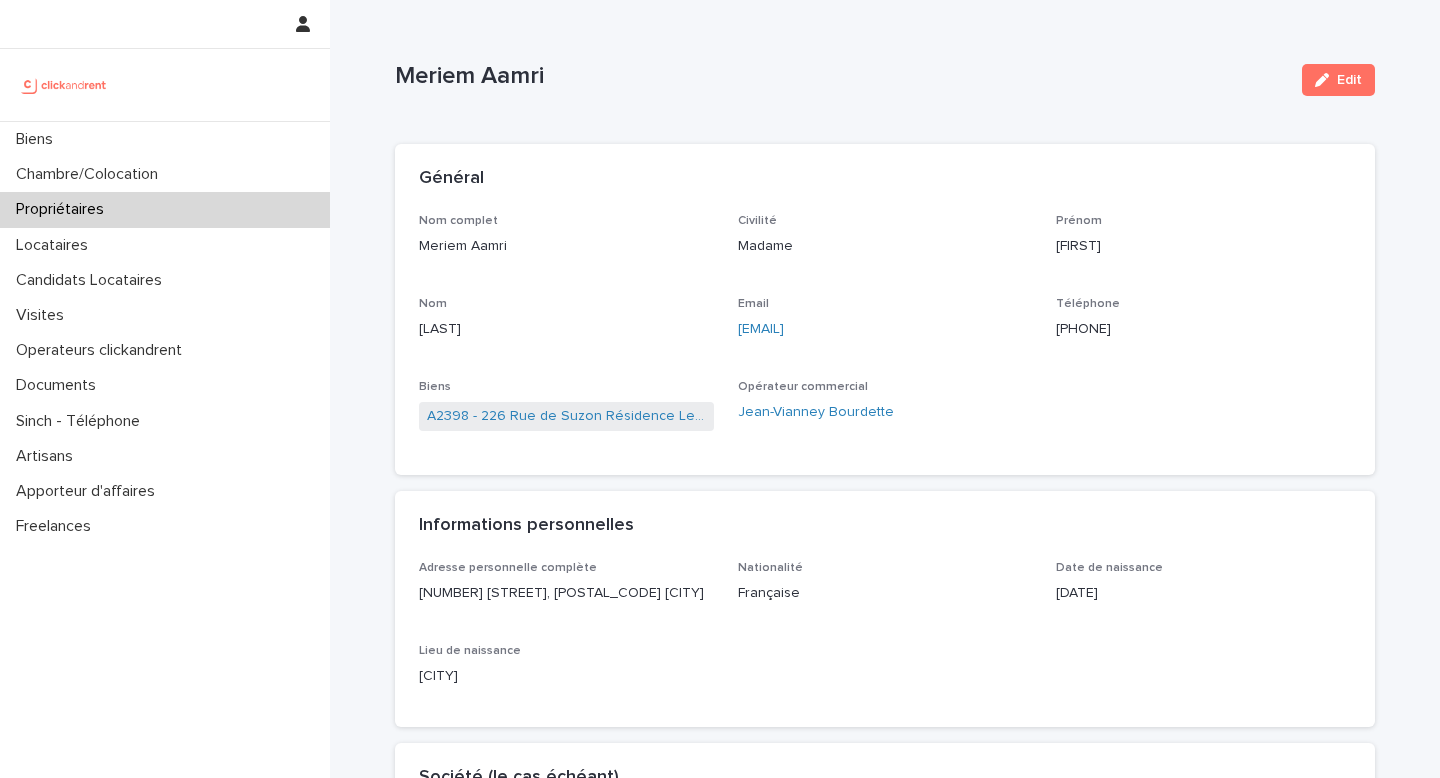 click on "A2398 - 226 Rue de Suzon Résidence Le Voltaire ,  Talence 33400" at bounding box center (566, 416) 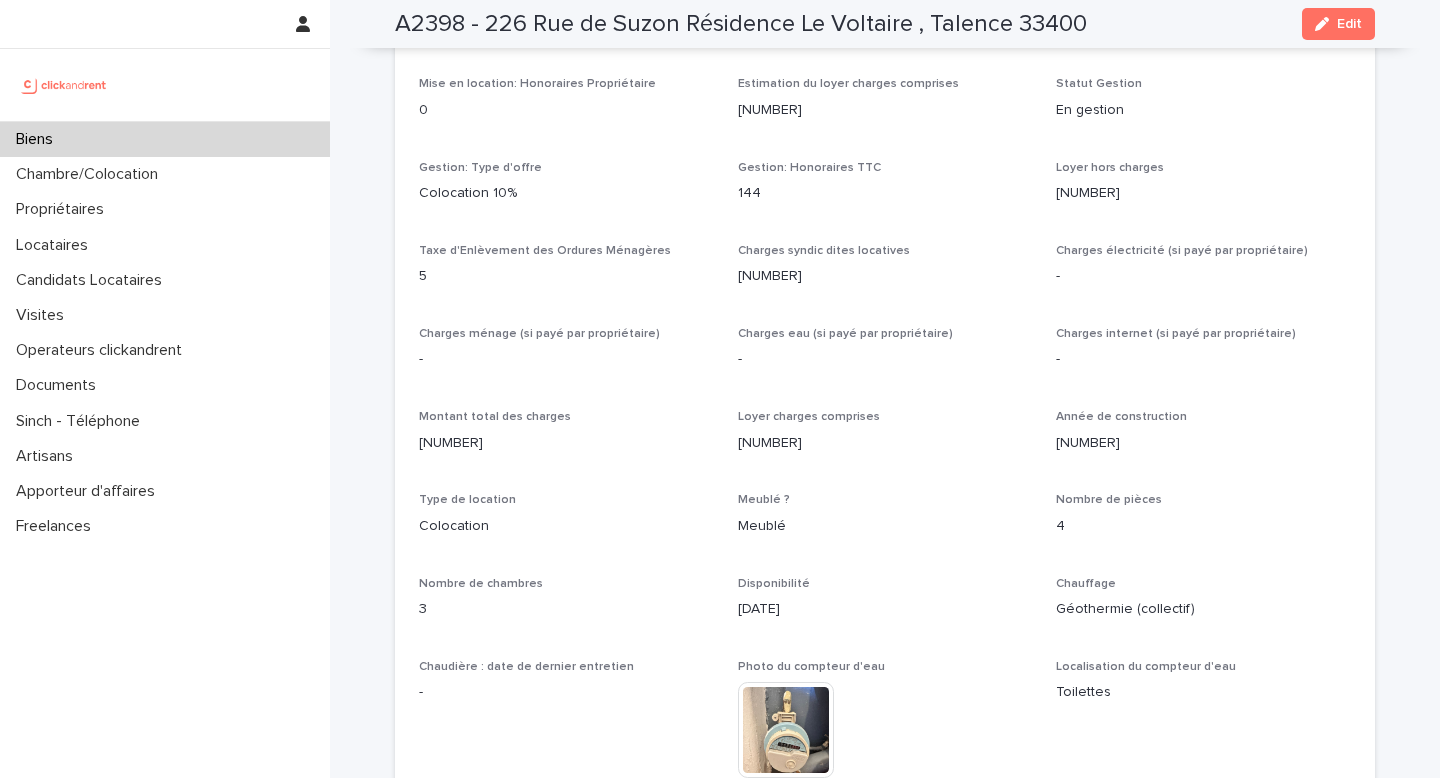 scroll, scrollTop: 1176, scrollLeft: 0, axis: vertical 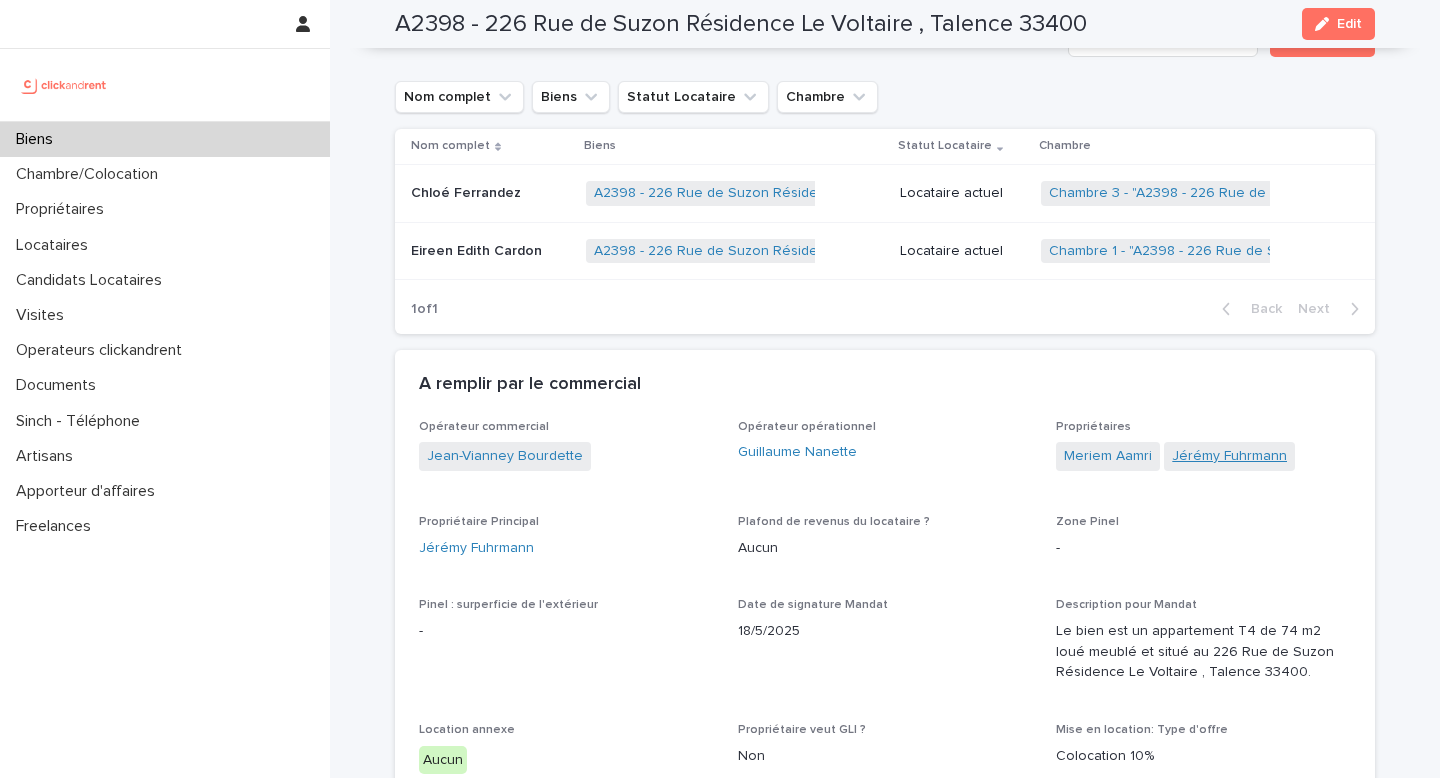 click on "Jérémy Fuhrmann" at bounding box center (1229, 456) 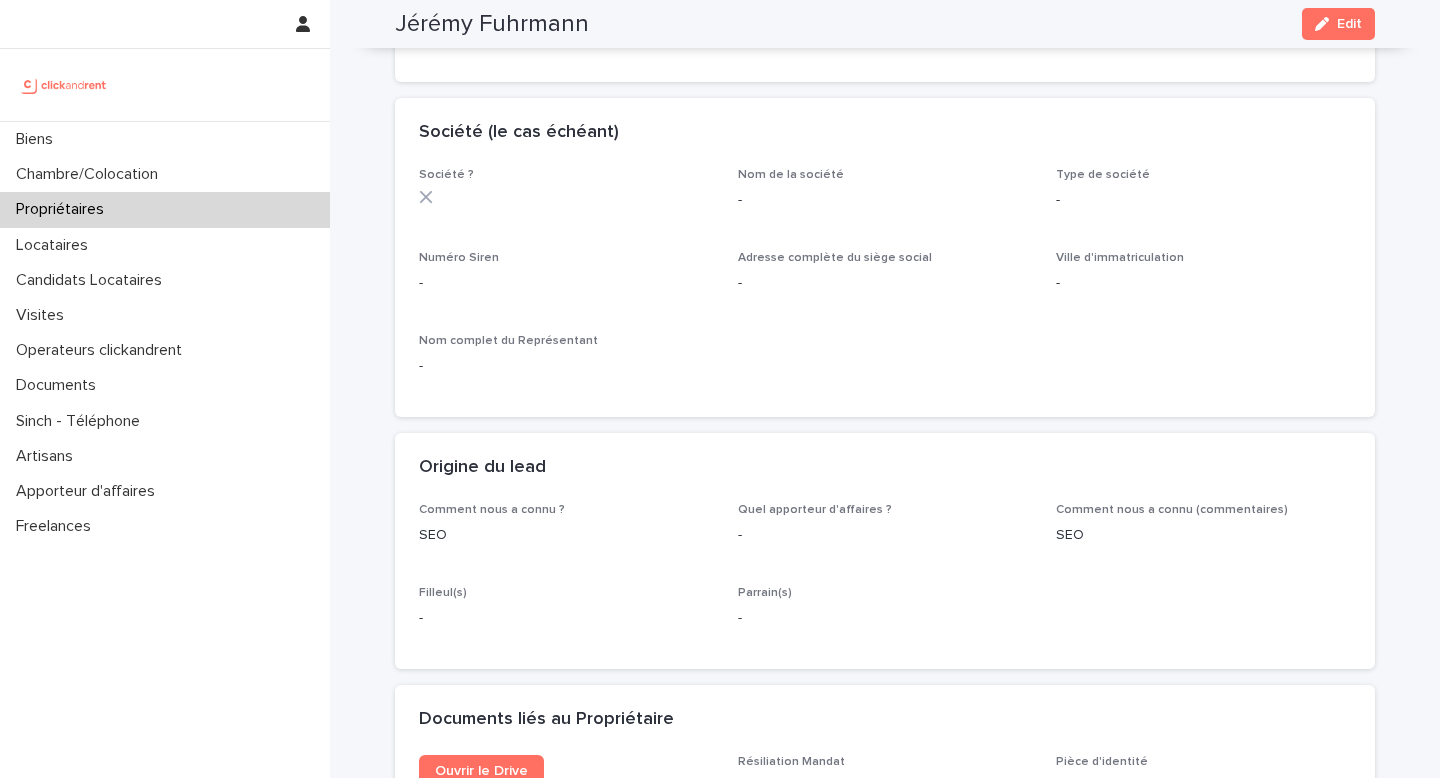 scroll, scrollTop: 651, scrollLeft: 0, axis: vertical 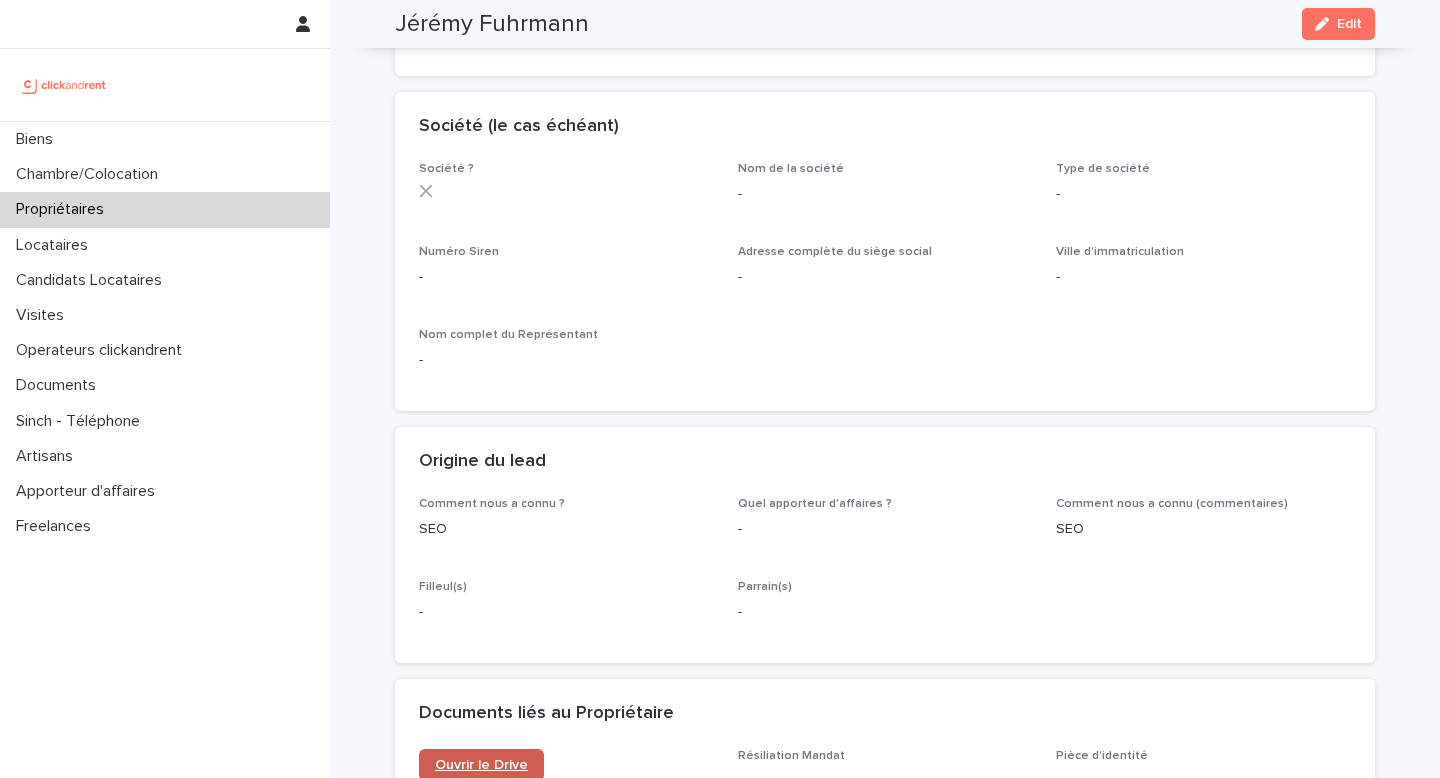 click on "Ouvrir le Drive" at bounding box center [481, 765] 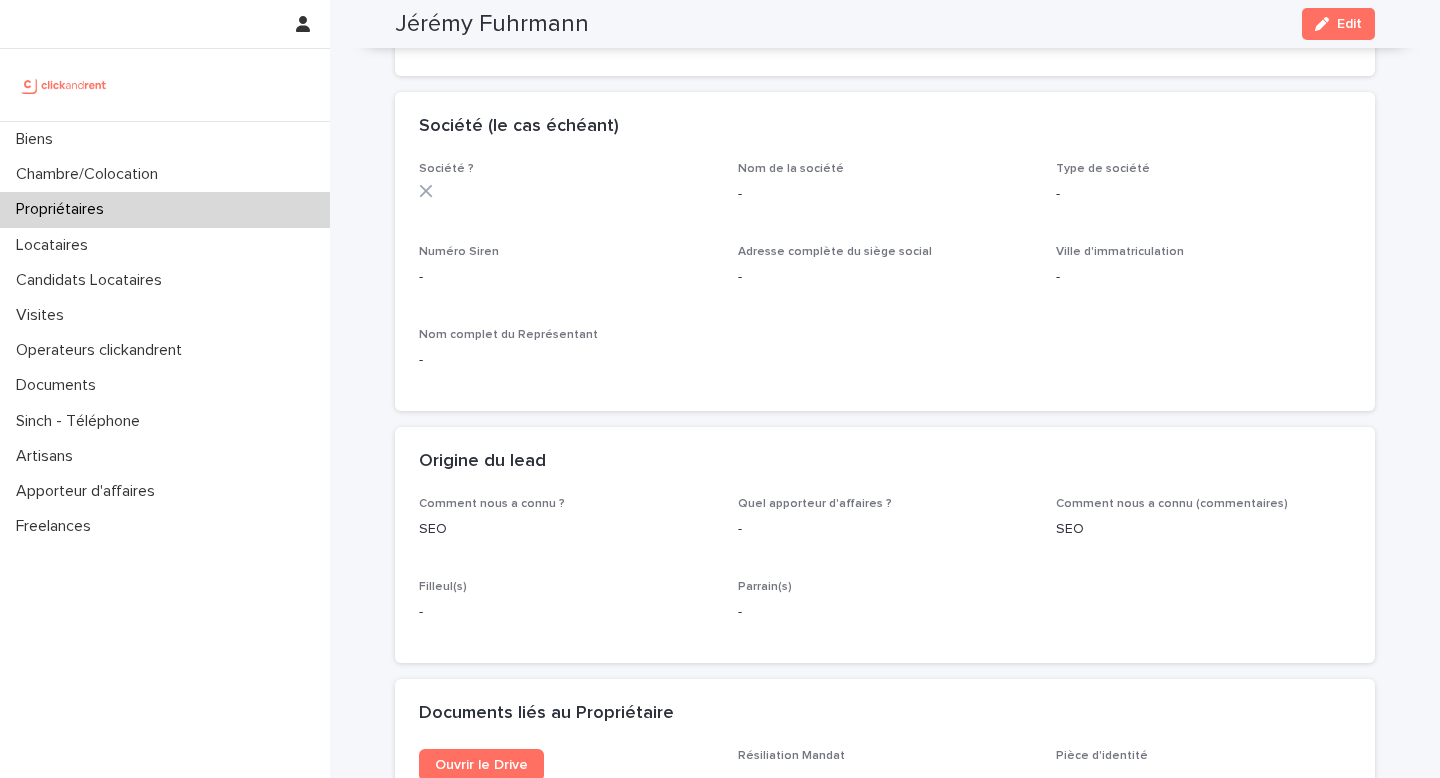 scroll, scrollTop: 0, scrollLeft: 0, axis: both 